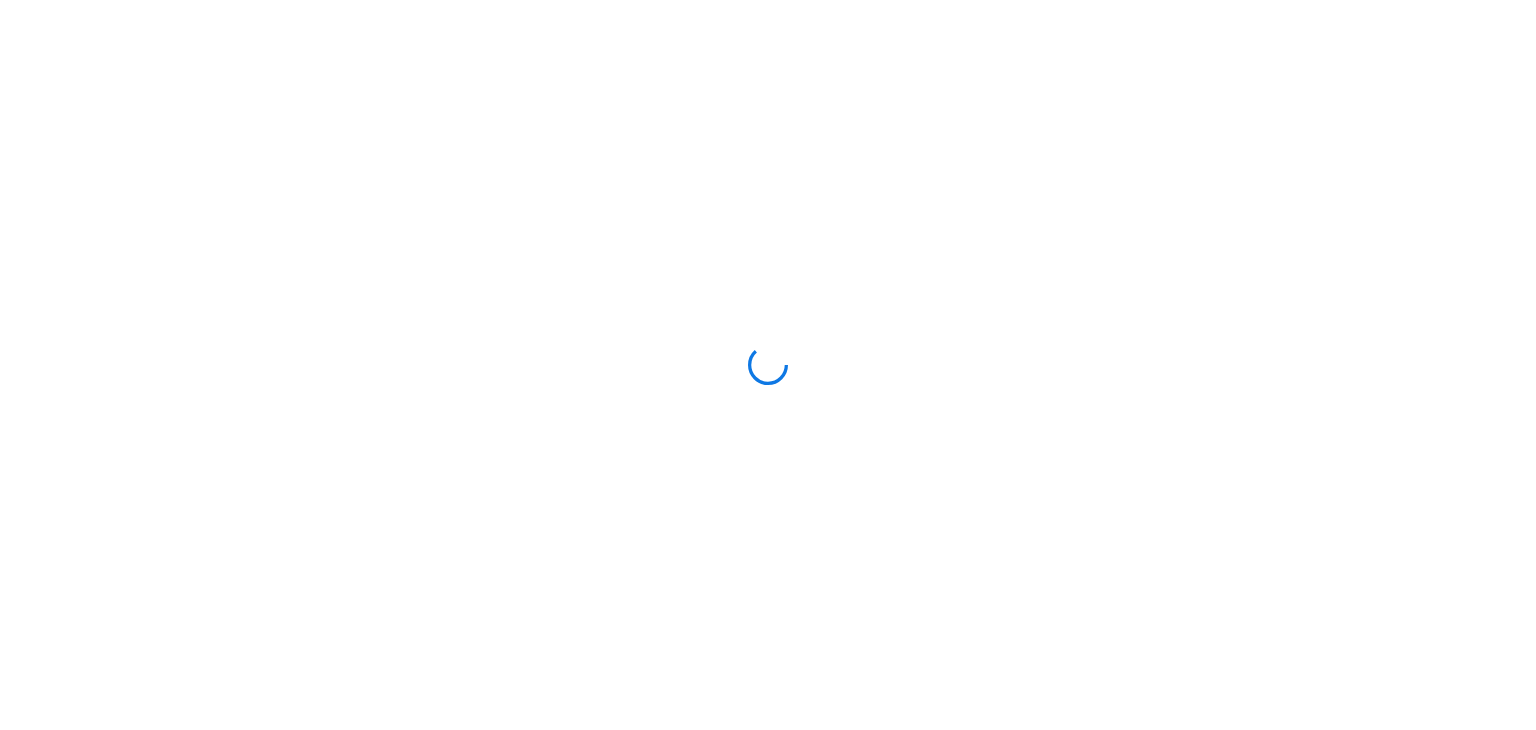 scroll, scrollTop: 0, scrollLeft: 0, axis: both 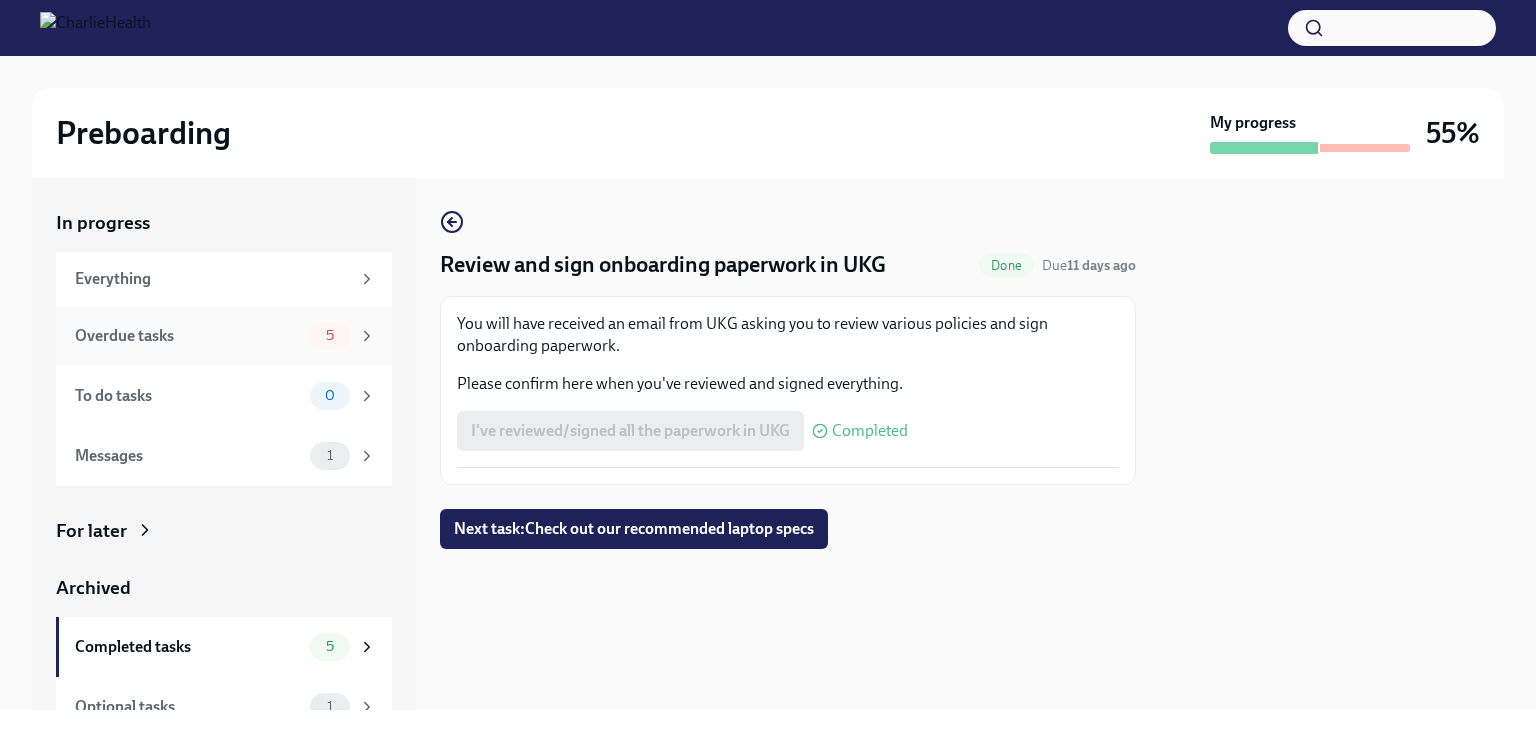 click on "Overdue tasks" at bounding box center (188, 336) 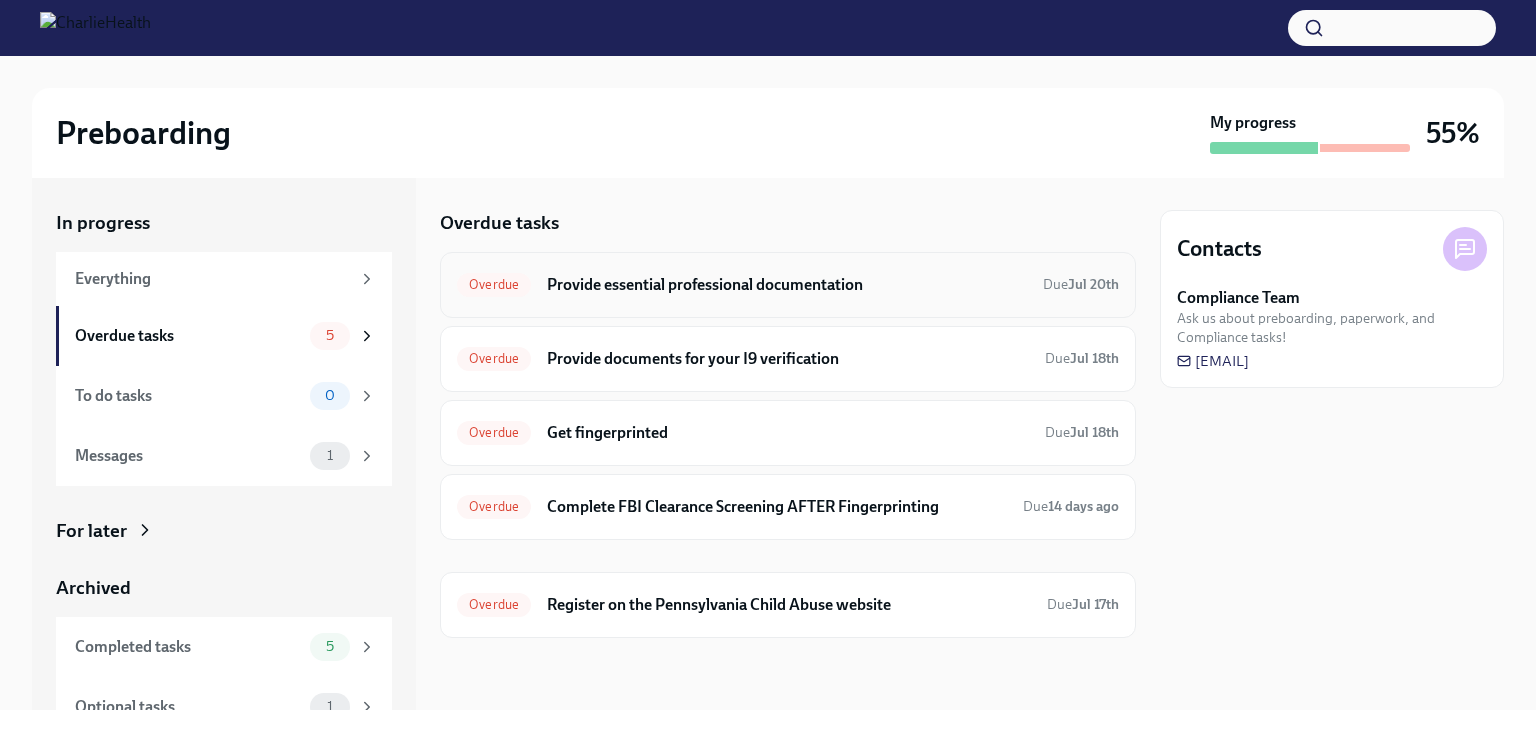 click on "Provide essential professional documentation" at bounding box center (787, 285) 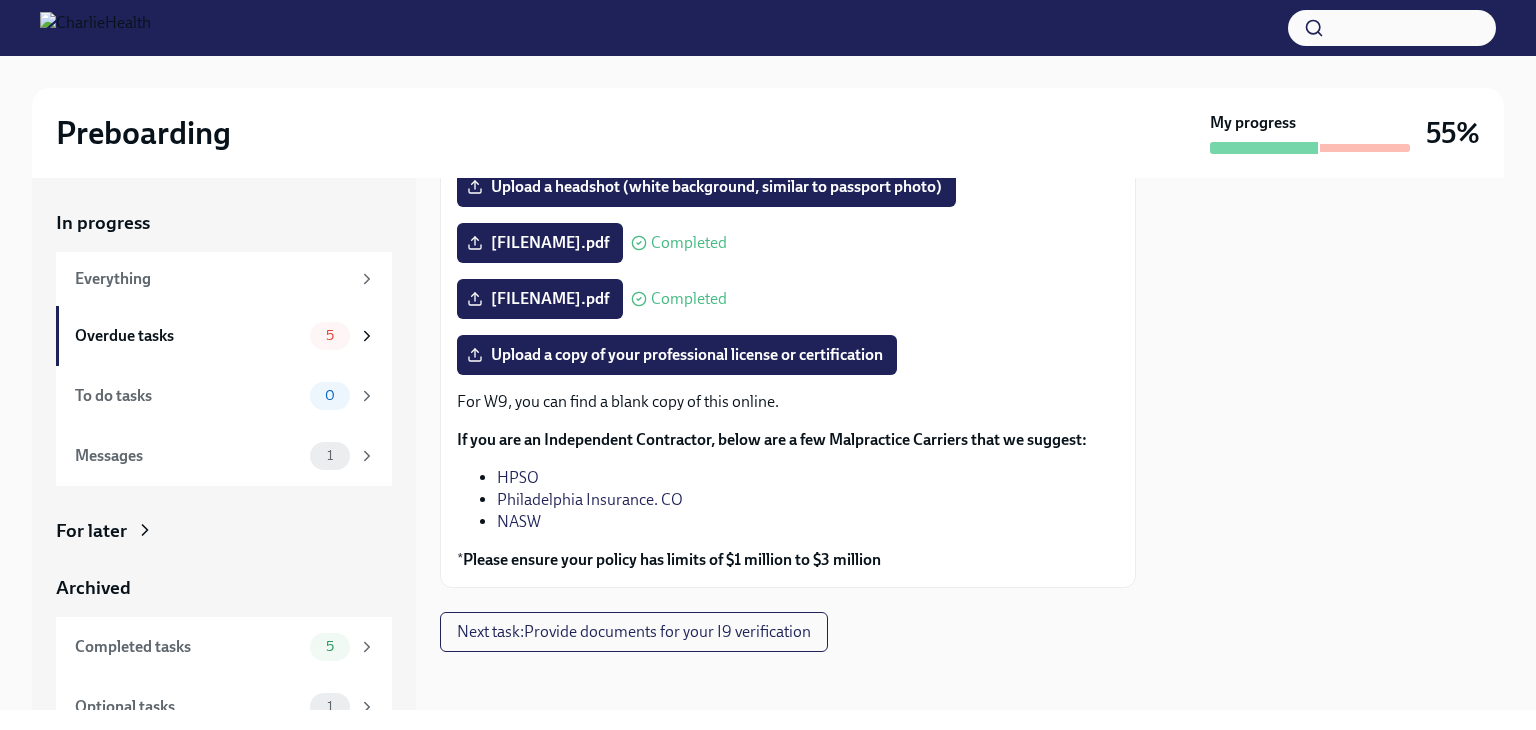 scroll, scrollTop: 271, scrollLeft: 0, axis: vertical 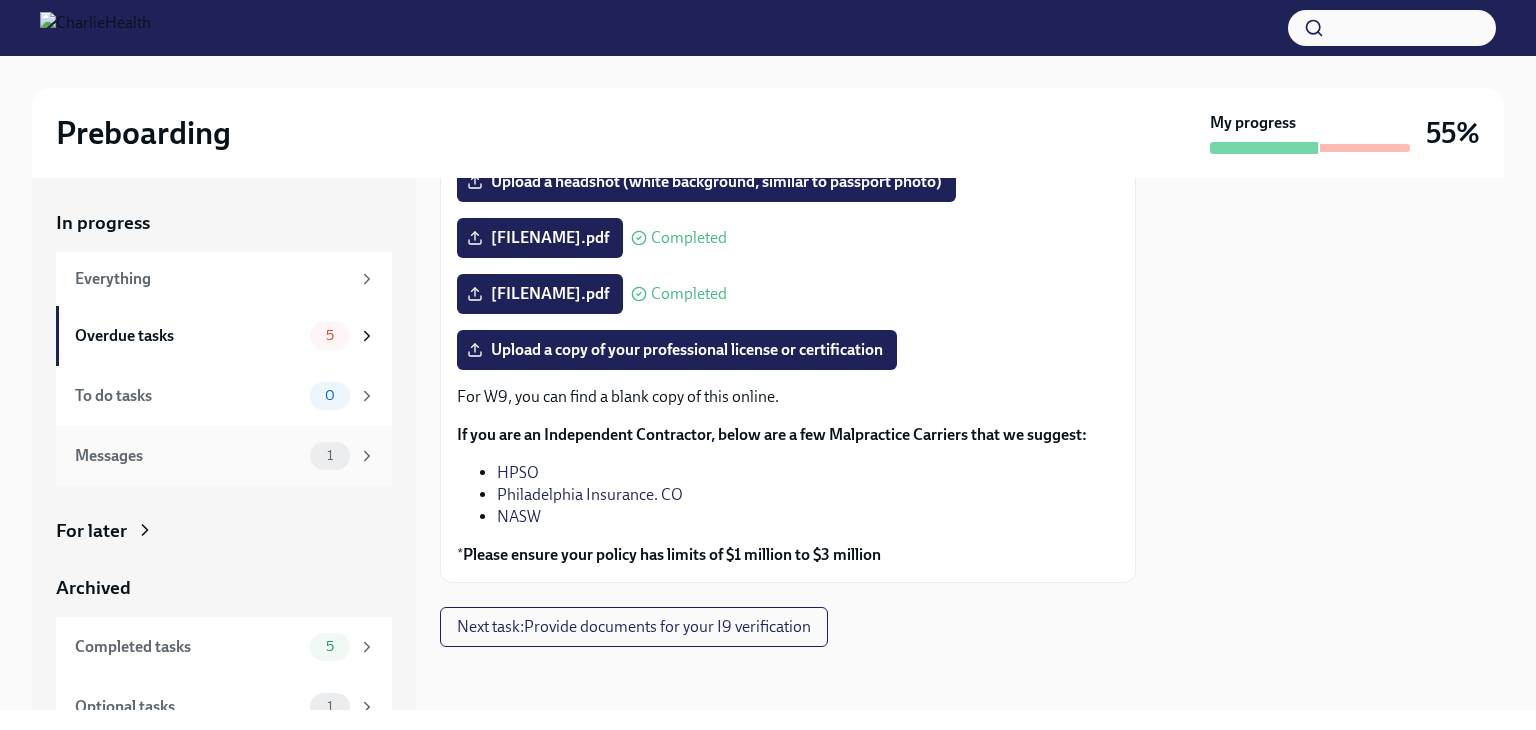click on "Messages 1" at bounding box center [224, 456] 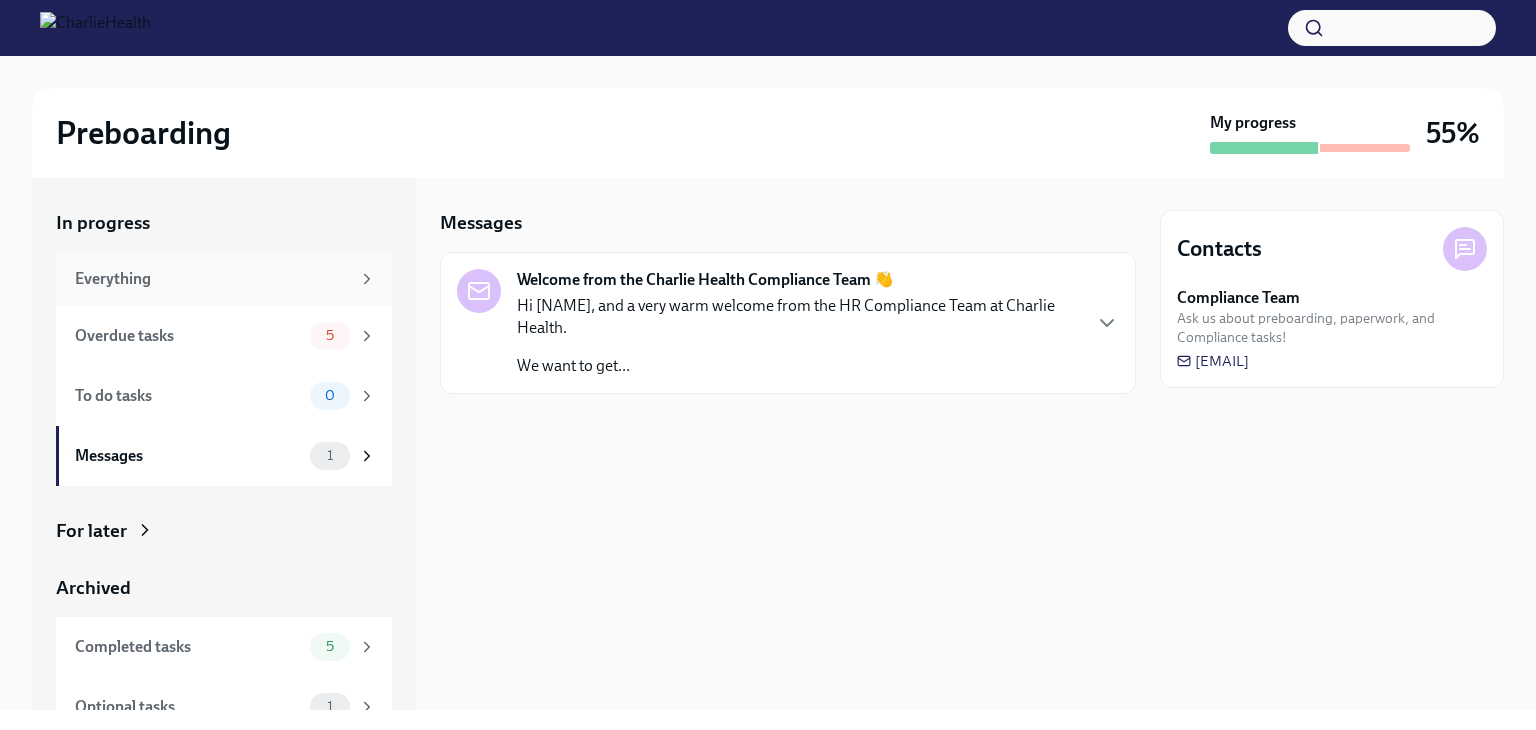 click on "Everything" at bounding box center [212, 279] 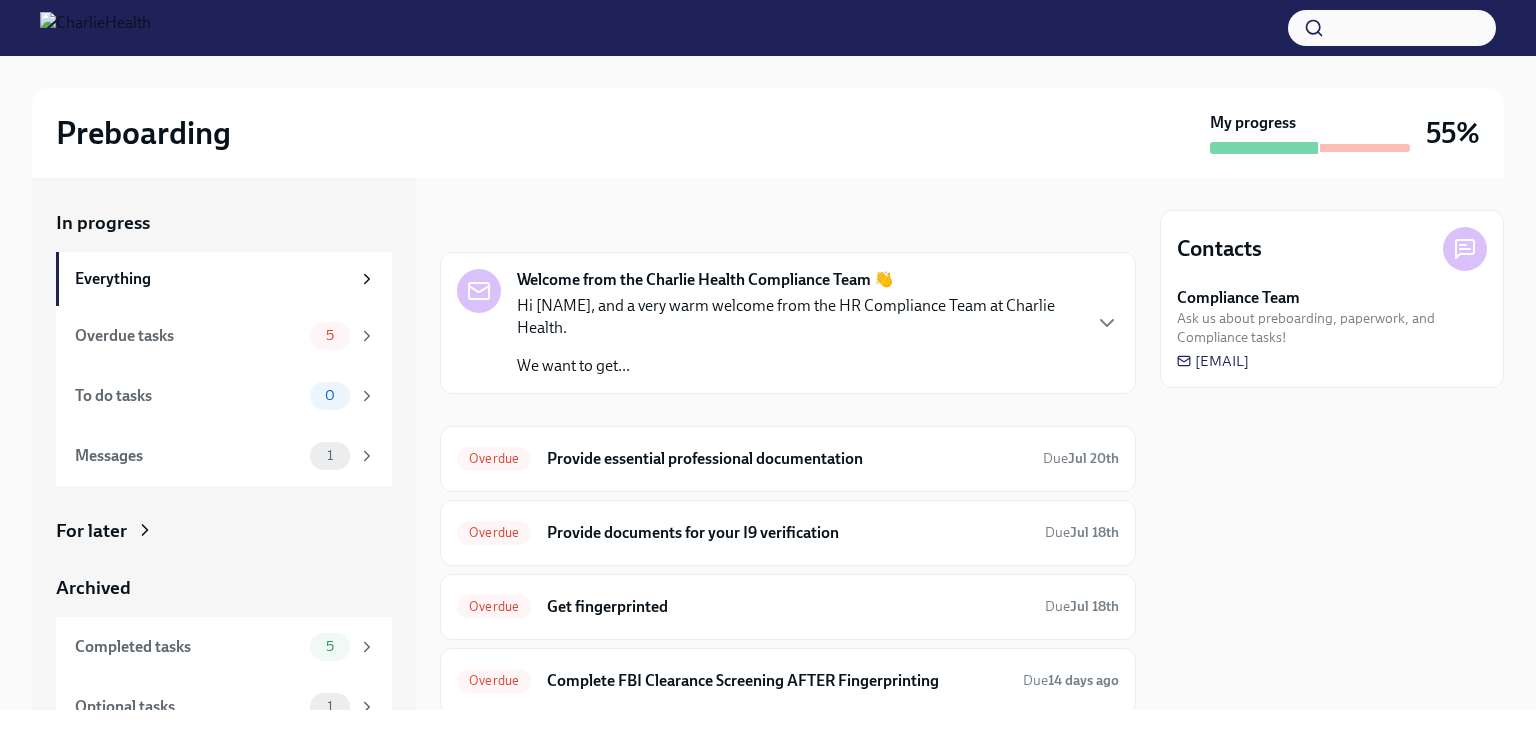 scroll, scrollTop: 87, scrollLeft: 0, axis: vertical 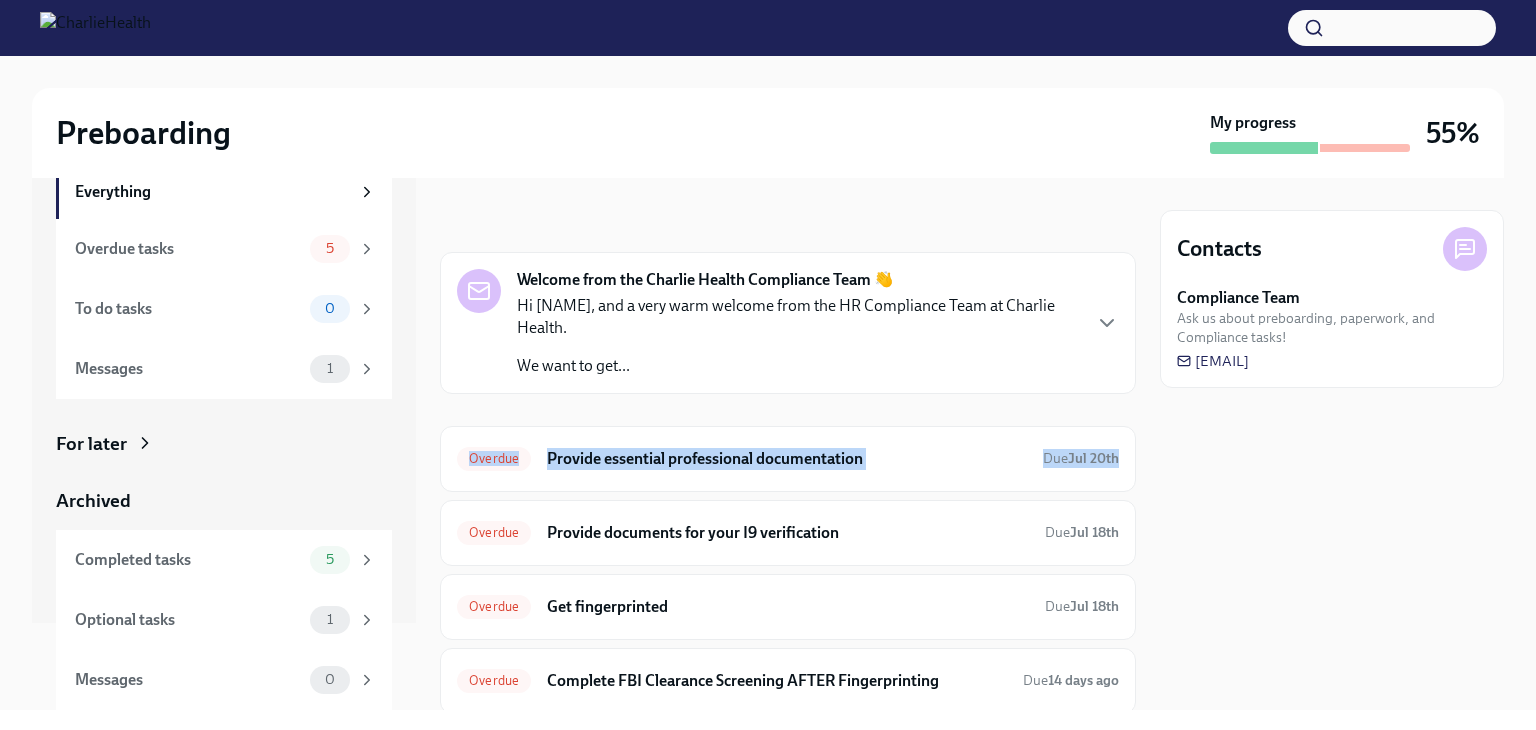 drag, startPoint x: 1136, startPoint y: 325, endPoint x: 1117, endPoint y: 420, distance: 96.88137 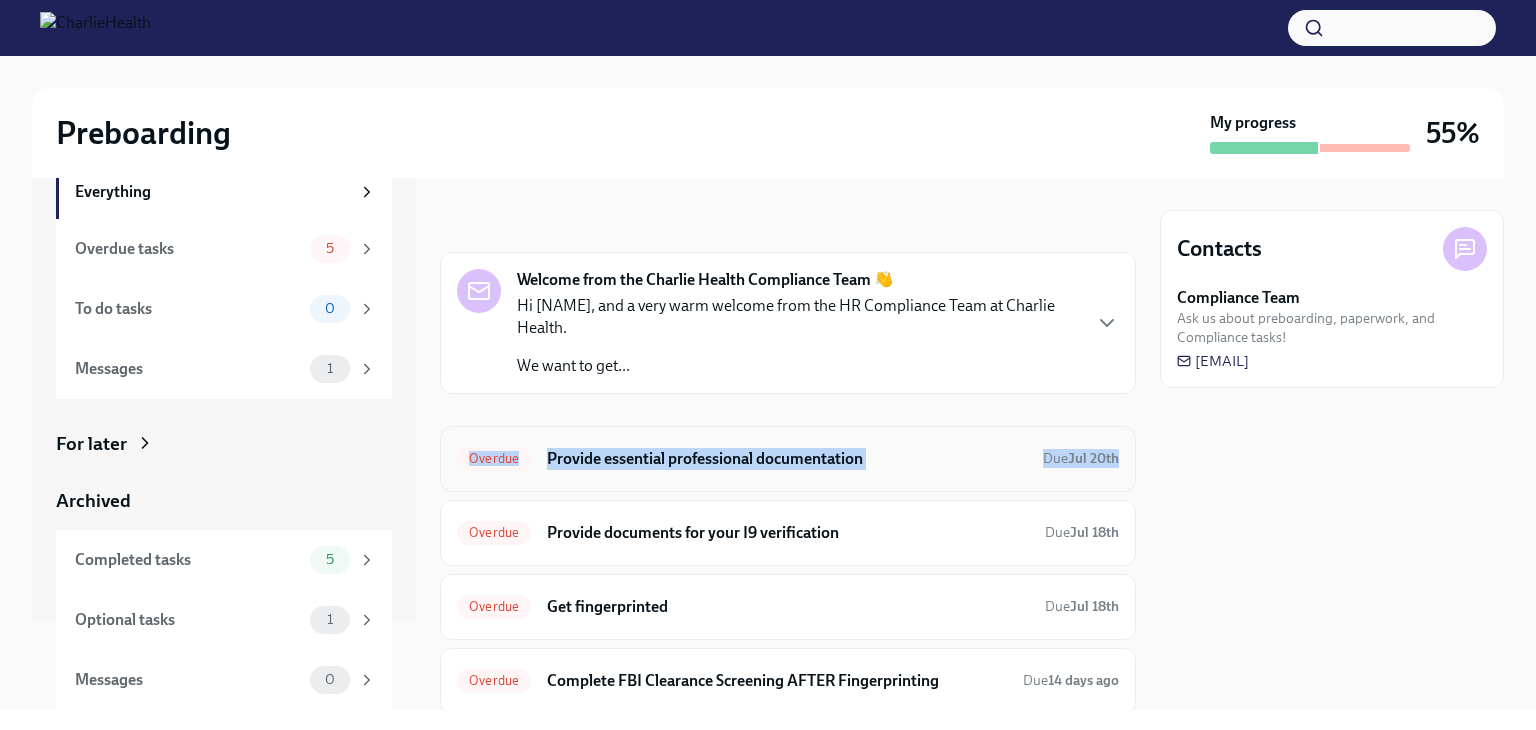 click on "Provide essential professional documentation" at bounding box center (787, 459) 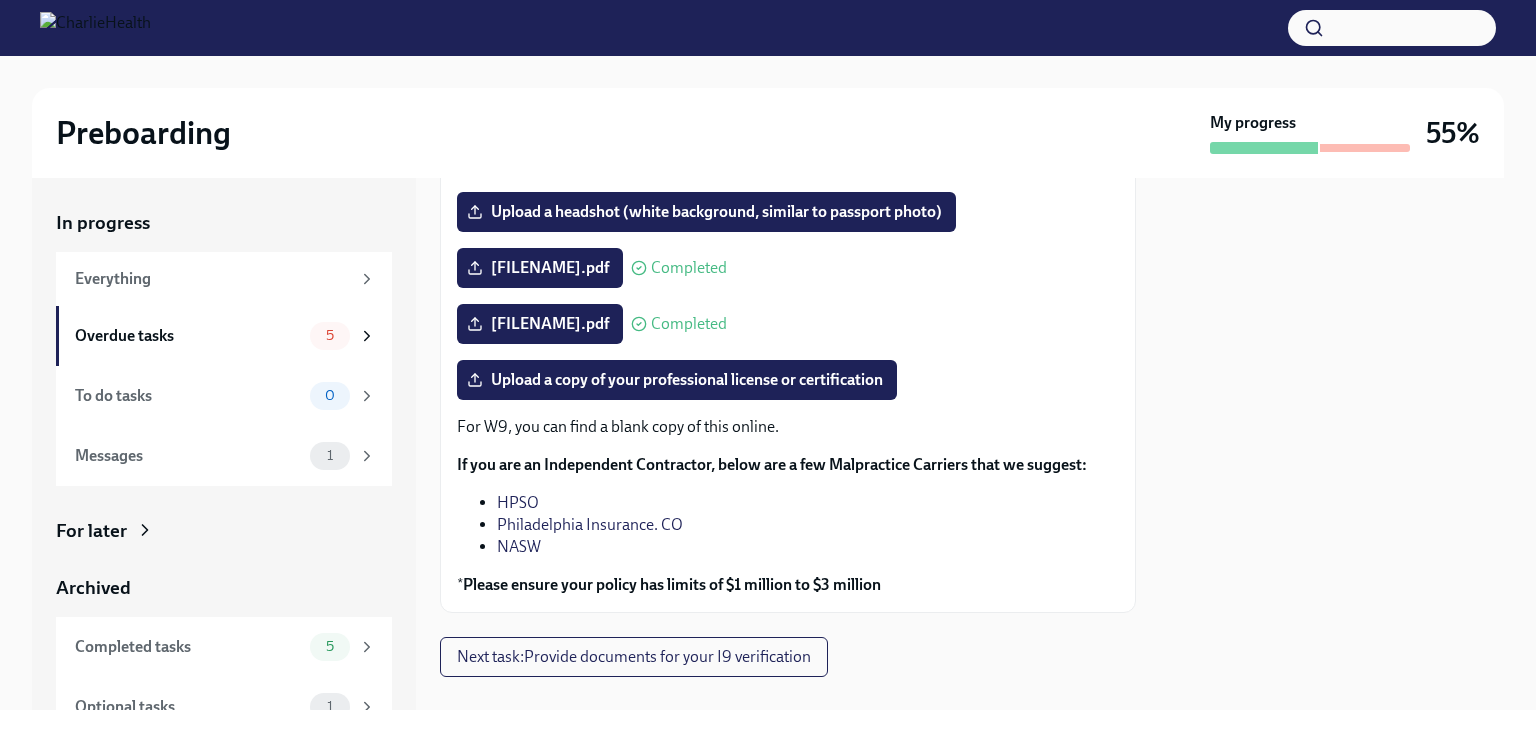 scroll, scrollTop: 271, scrollLeft: 0, axis: vertical 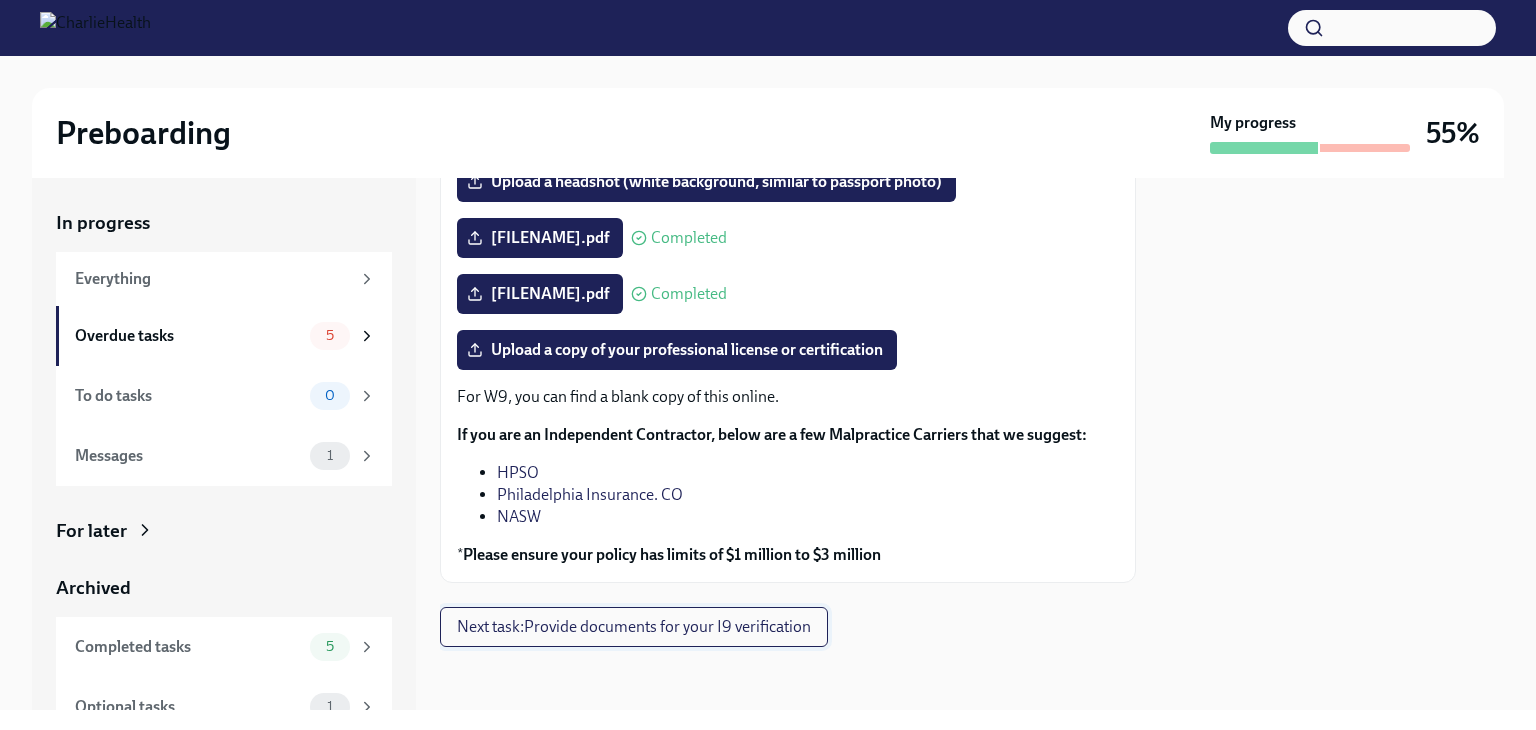 click on "Next task :  Provide documents for your I9 verification" at bounding box center (634, 627) 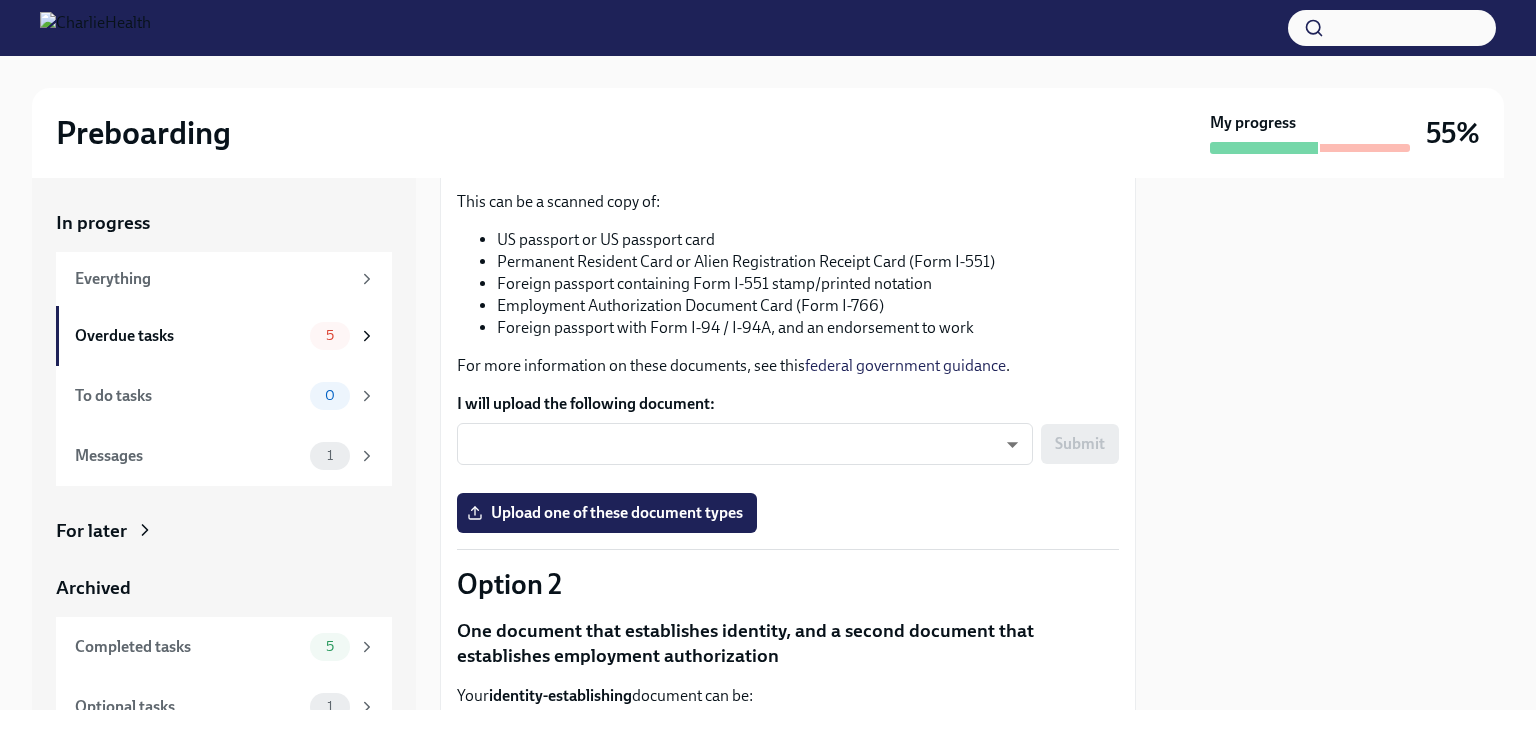 scroll, scrollTop: 0, scrollLeft: 0, axis: both 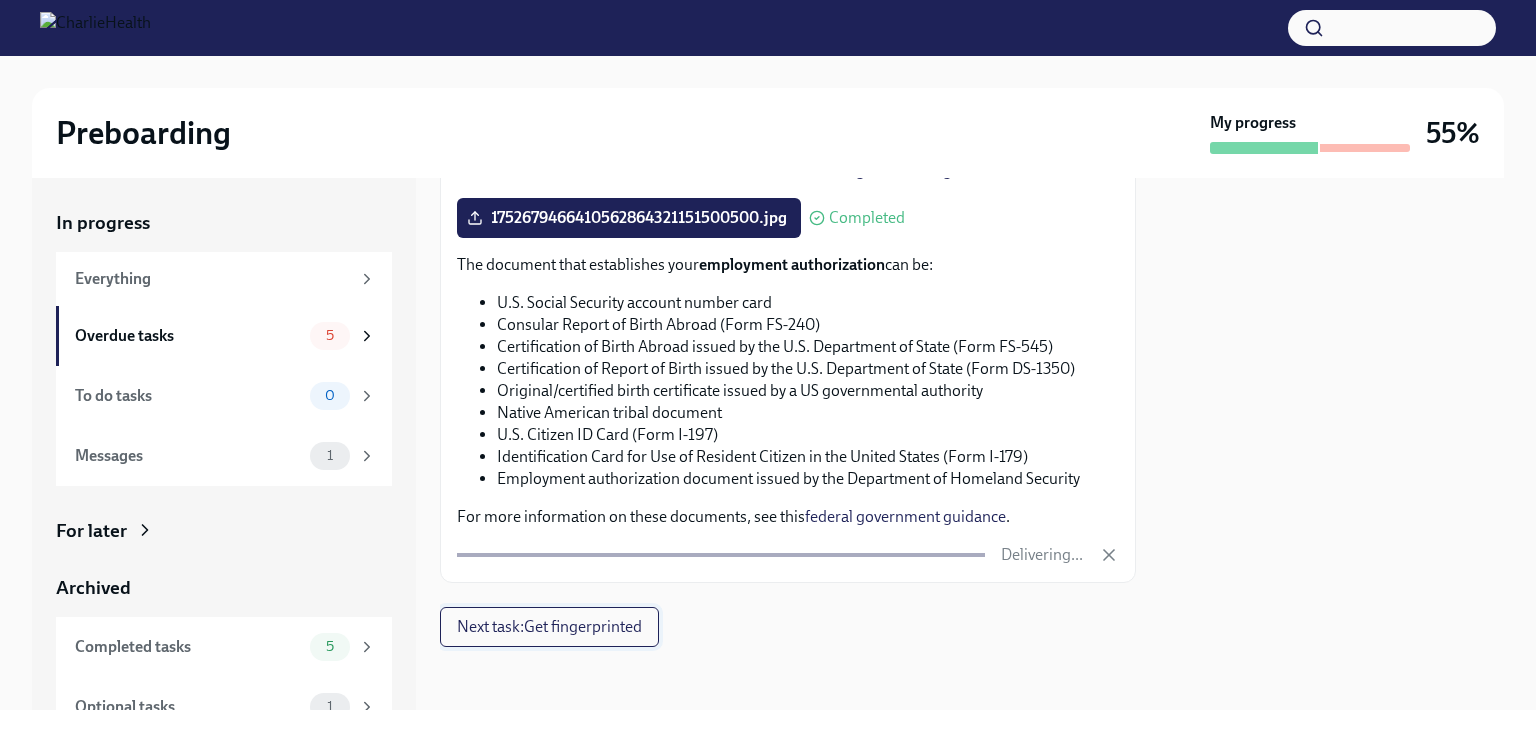 click on "Next task :  Get fingerprinted" at bounding box center (549, 627) 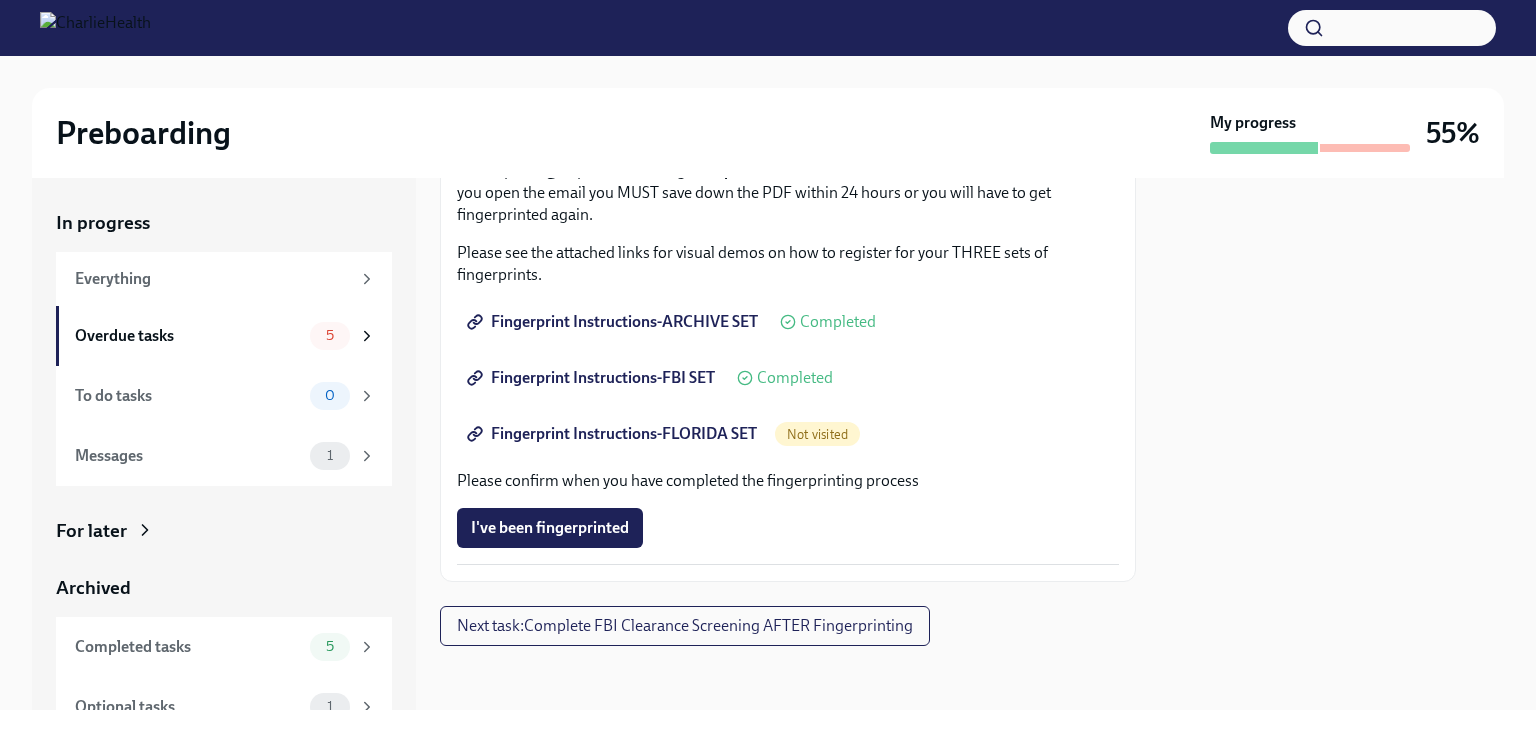scroll, scrollTop: 0, scrollLeft: 0, axis: both 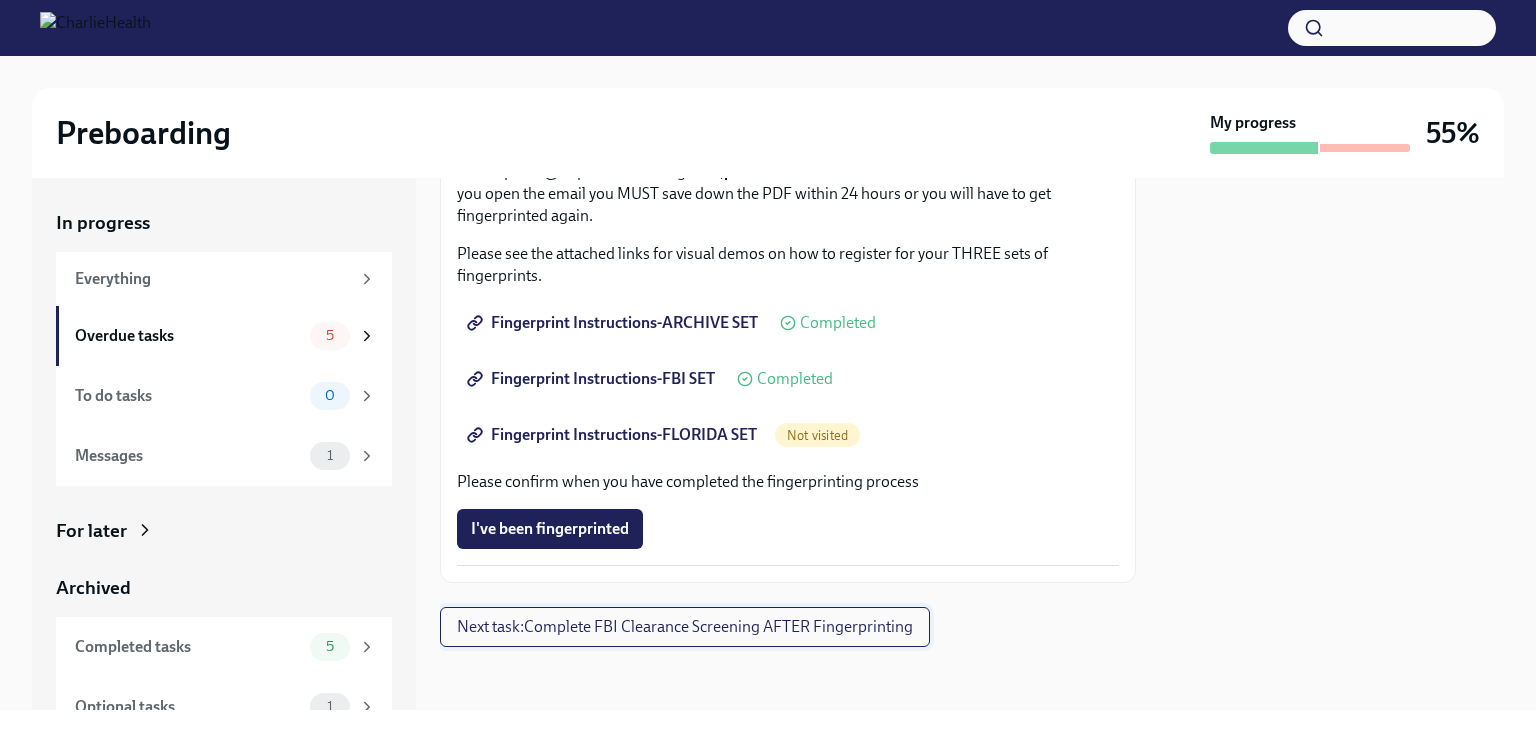 click on "Next task :  Complete FBI Clearance Screening AFTER Fingerprinting" at bounding box center [685, 627] 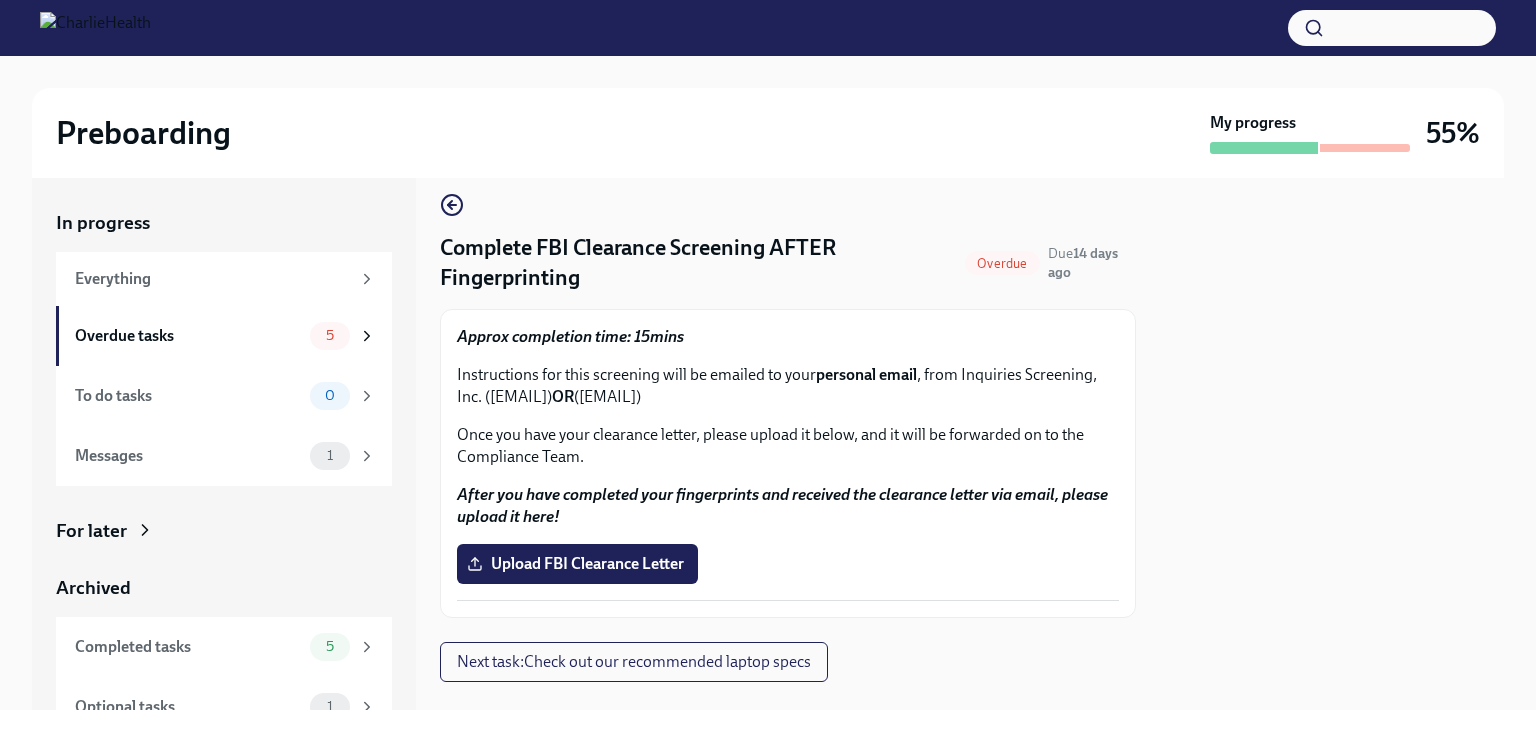 scroll, scrollTop: 52, scrollLeft: 0, axis: vertical 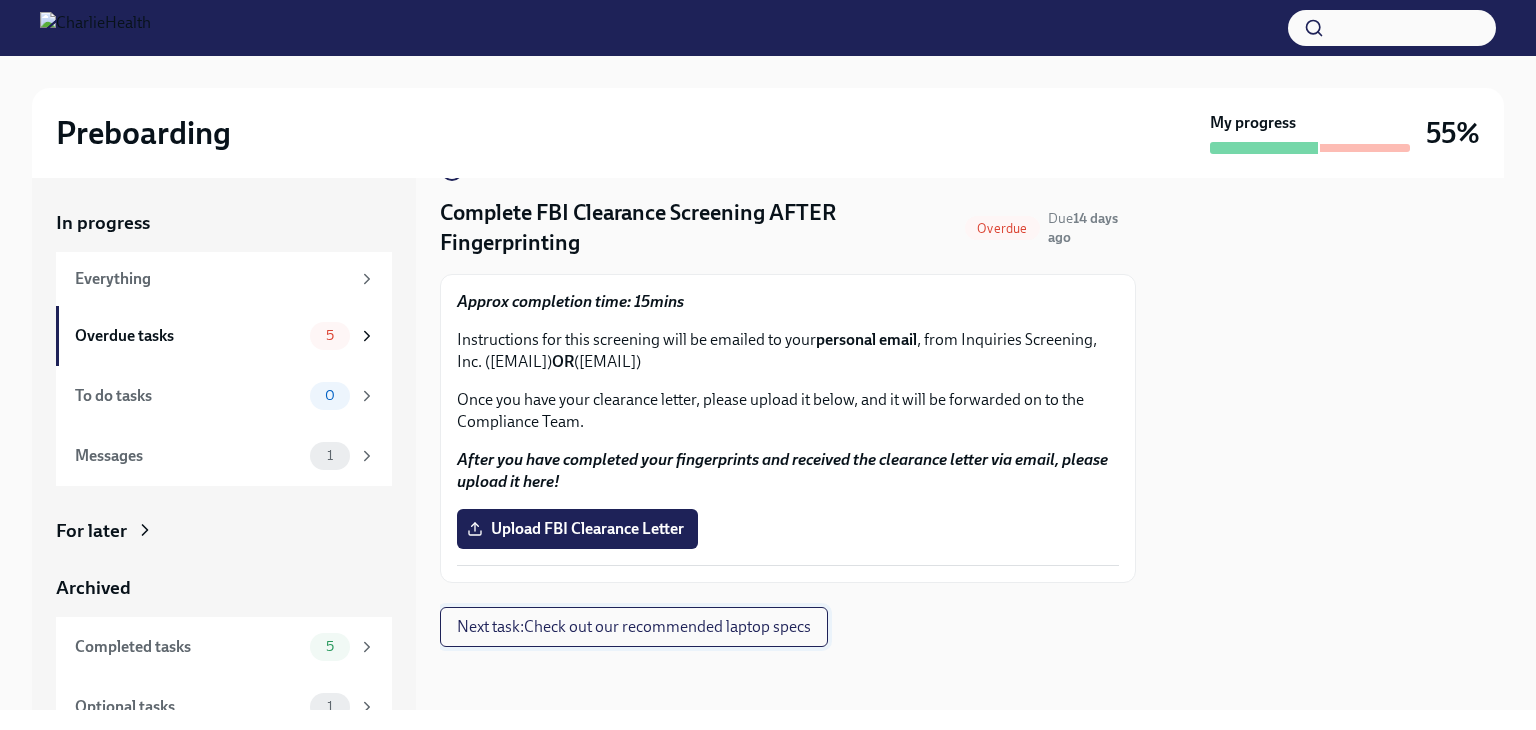 click on "Next task :  Check out our recommended laptop specs" at bounding box center [634, 627] 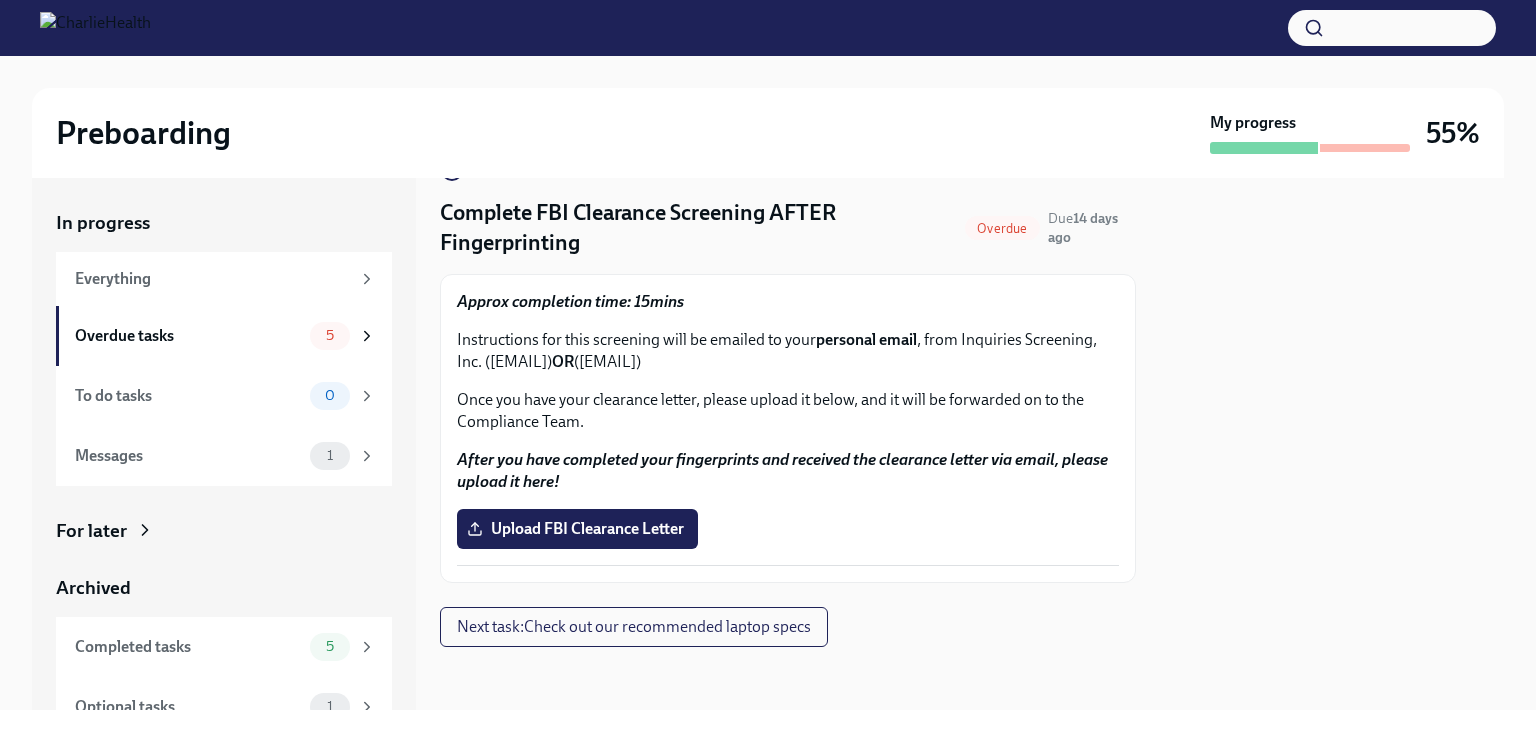 scroll, scrollTop: 0, scrollLeft: 0, axis: both 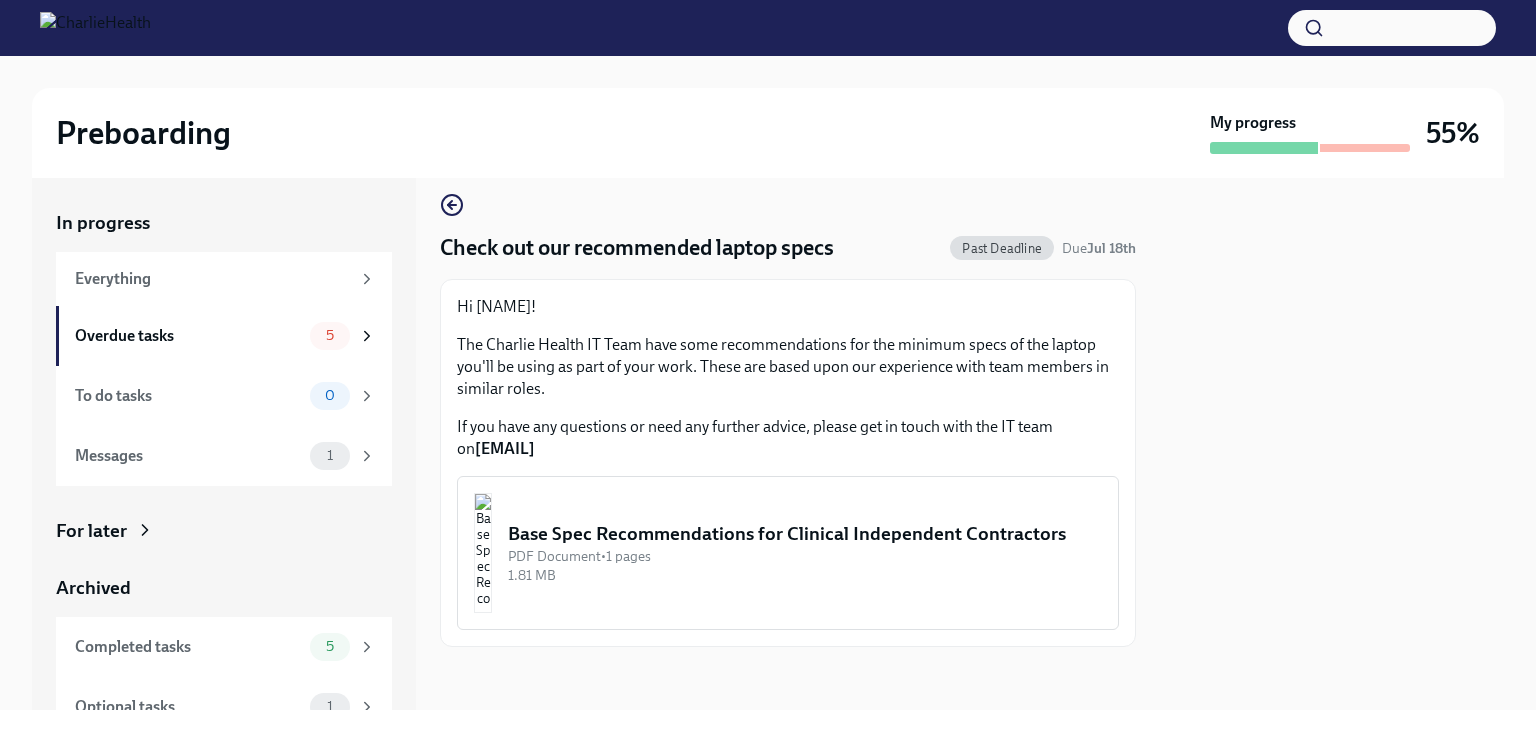 click on "PDF Document  •  1 pages" at bounding box center (805, 556) 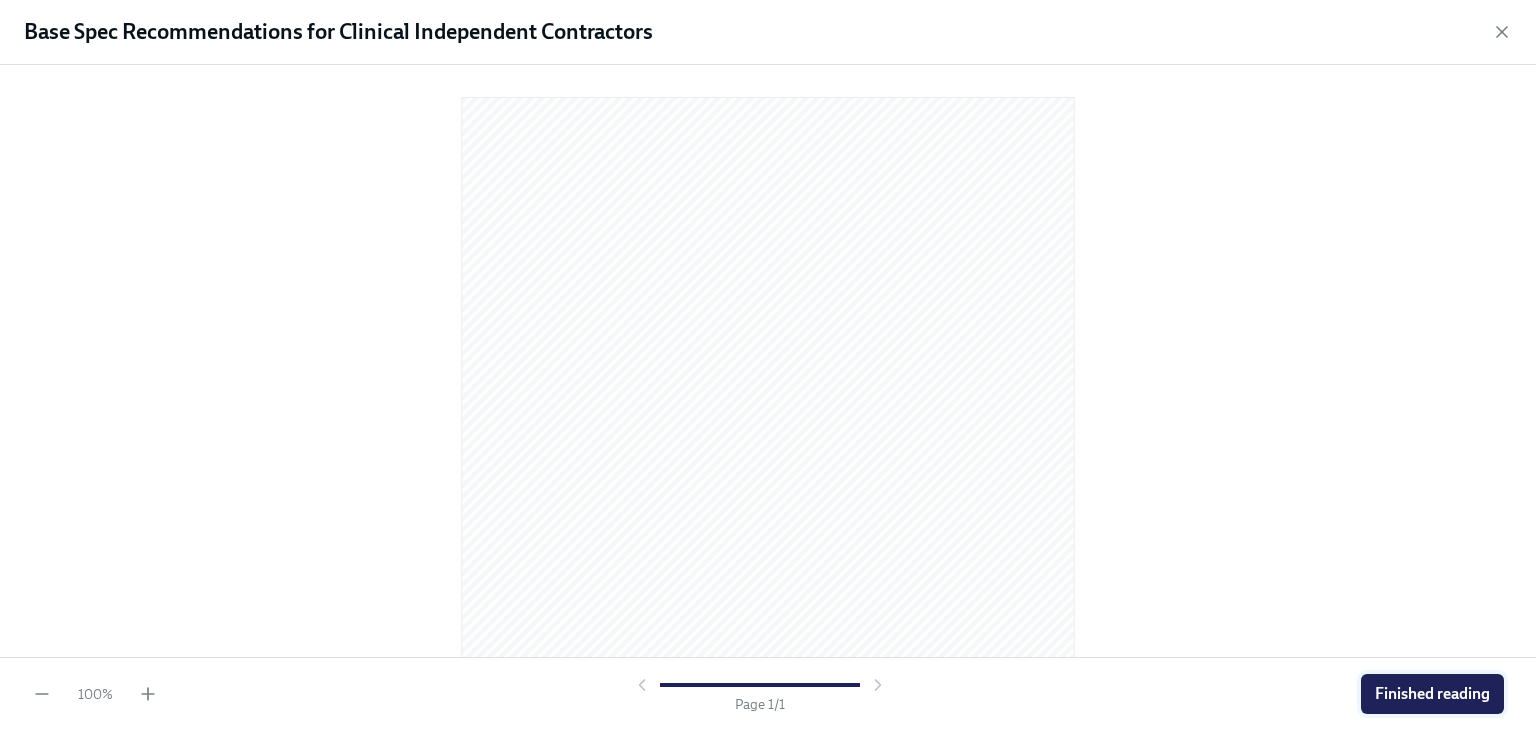 click on "Finished reading" at bounding box center (1432, 694) 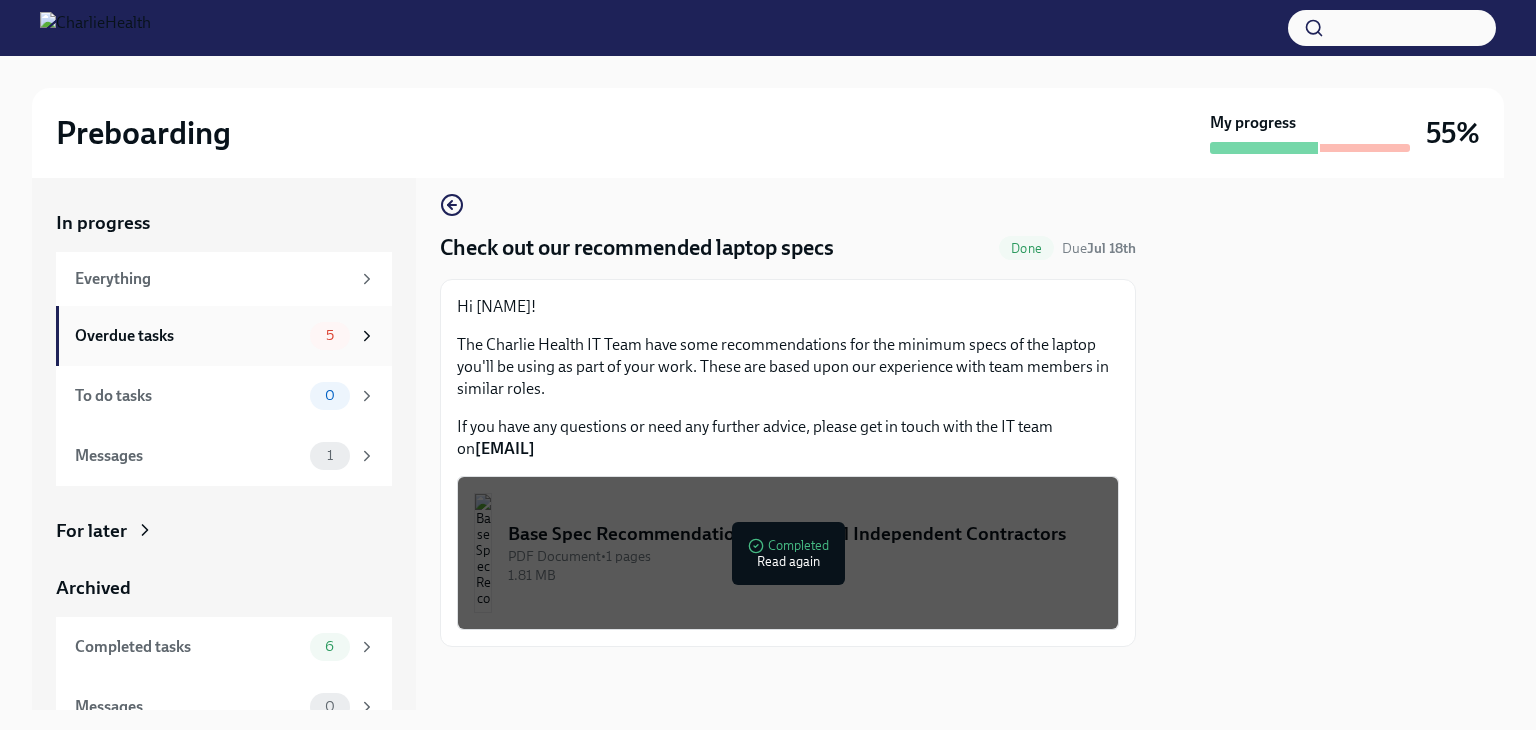 click on "5" at bounding box center [330, 335] 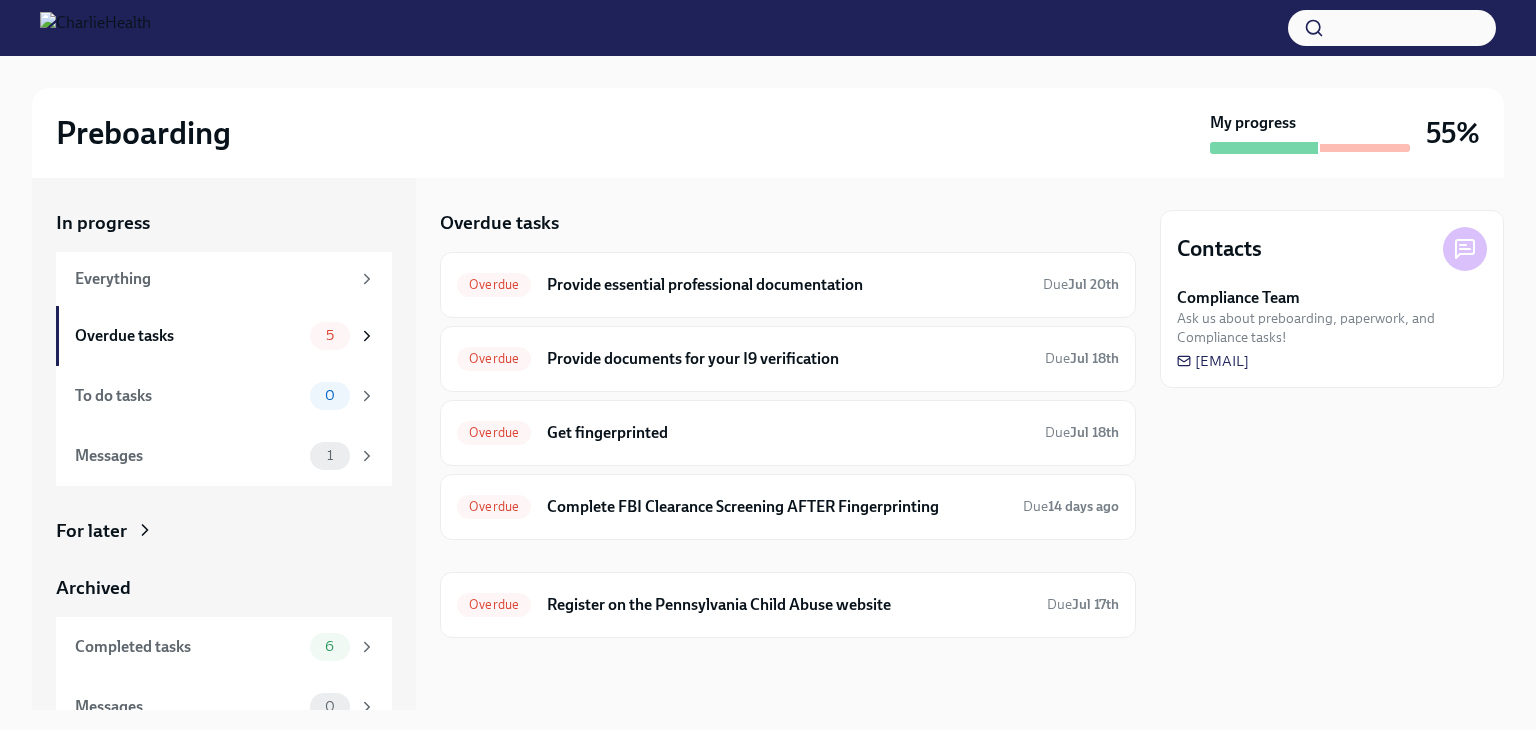 click on "Contacts Compliance Team Ask us about preboarding, paperwork, and Compliance tasks! [EMAIL]" at bounding box center (1332, 444) 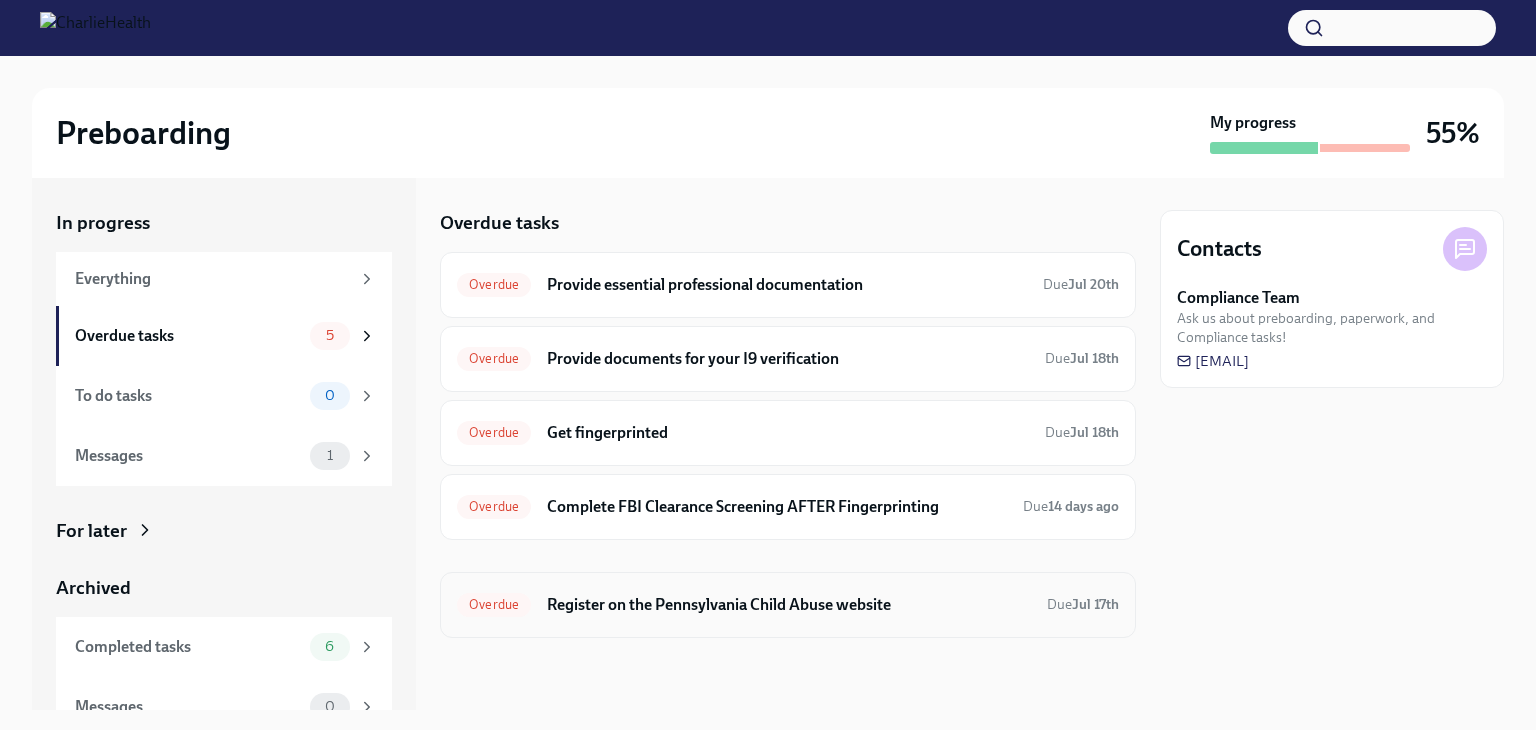 click on "Register on the Pennsylvania Child Abuse website" at bounding box center [789, 605] 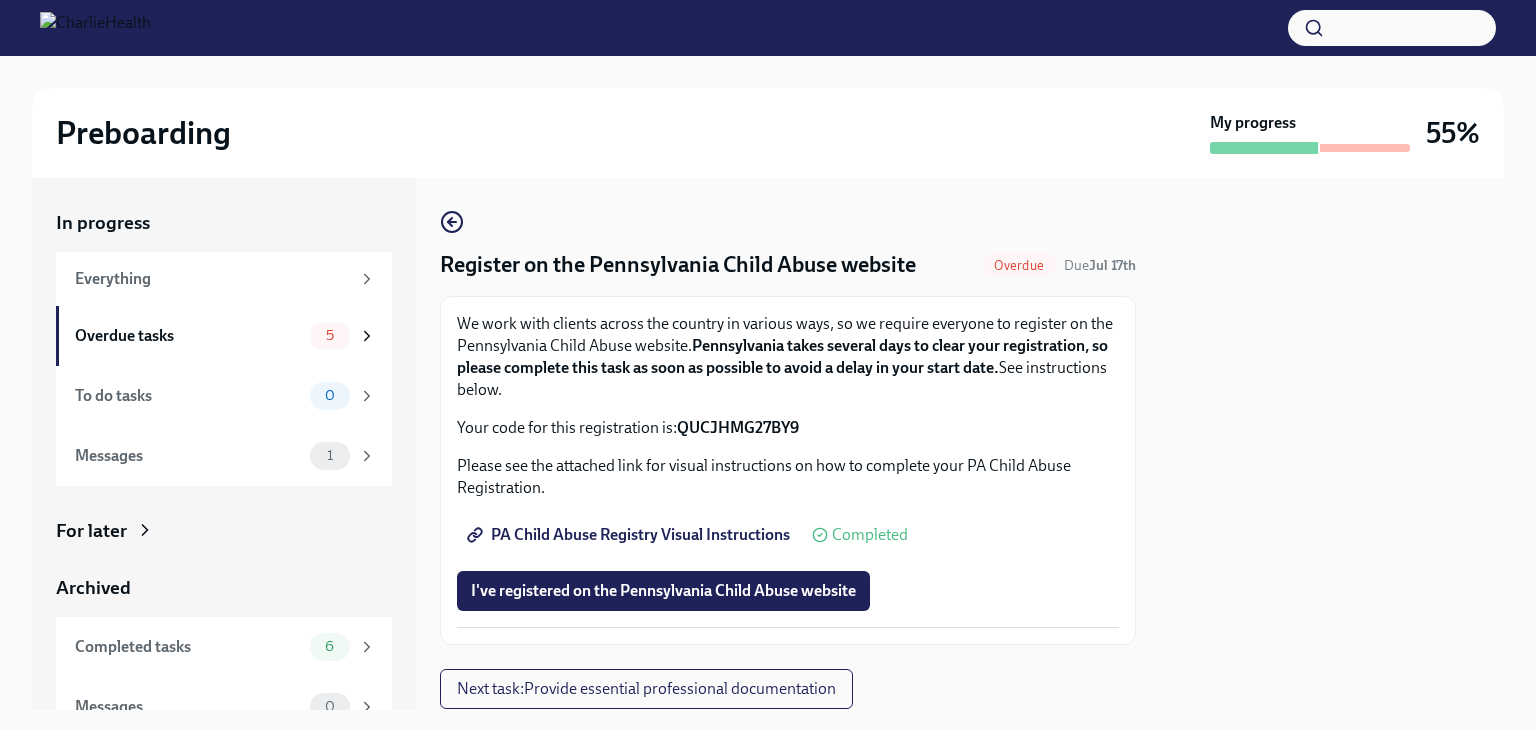 scroll, scrollTop: 62, scrollLeft: 0, axis: vertical 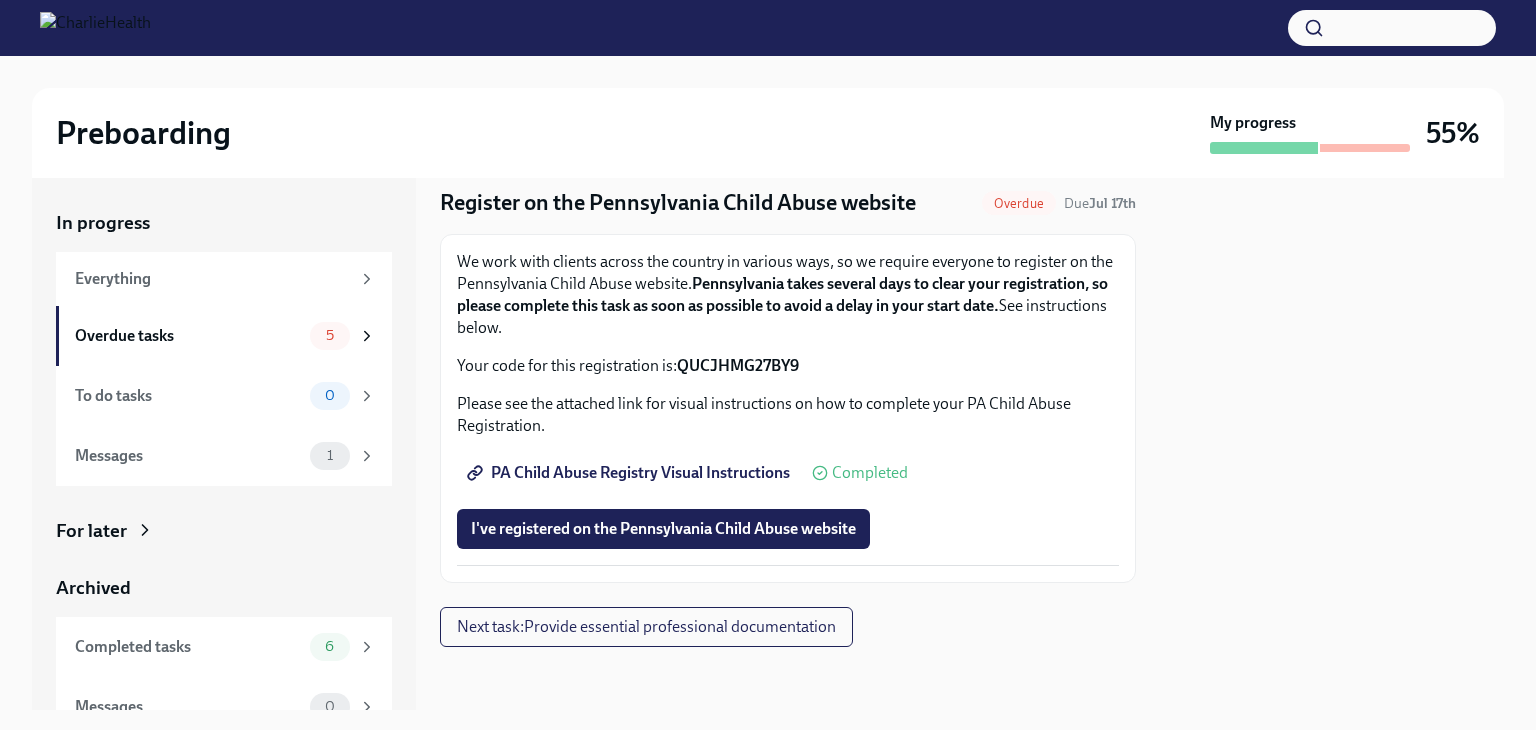 click on "PA Child Abuse Registry Visual Instructions" at bounding box center [630, 473] 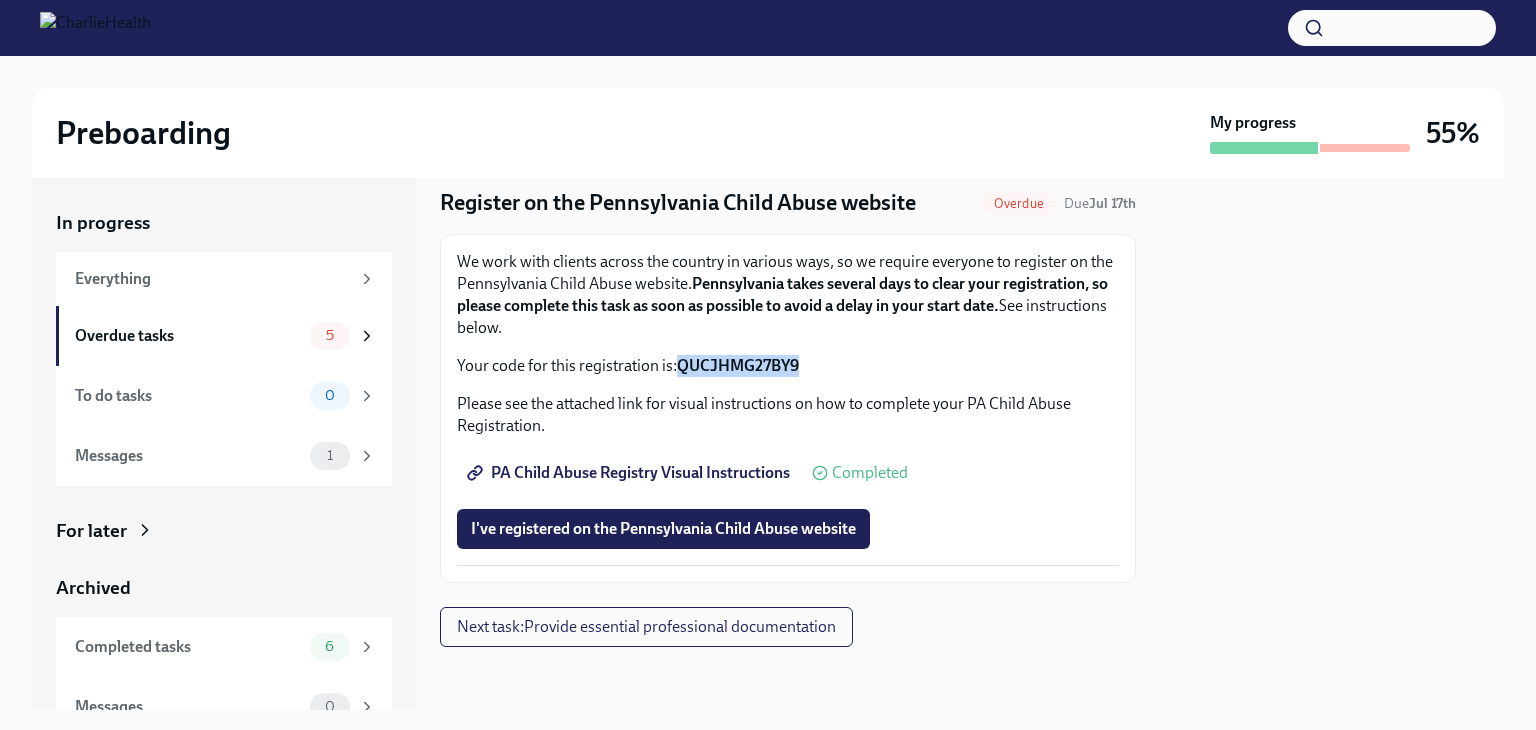 drag, startPoint x: 823, startPoint y: 363, endPoint x: 679, endPoint y: 367, distance: 144.05554 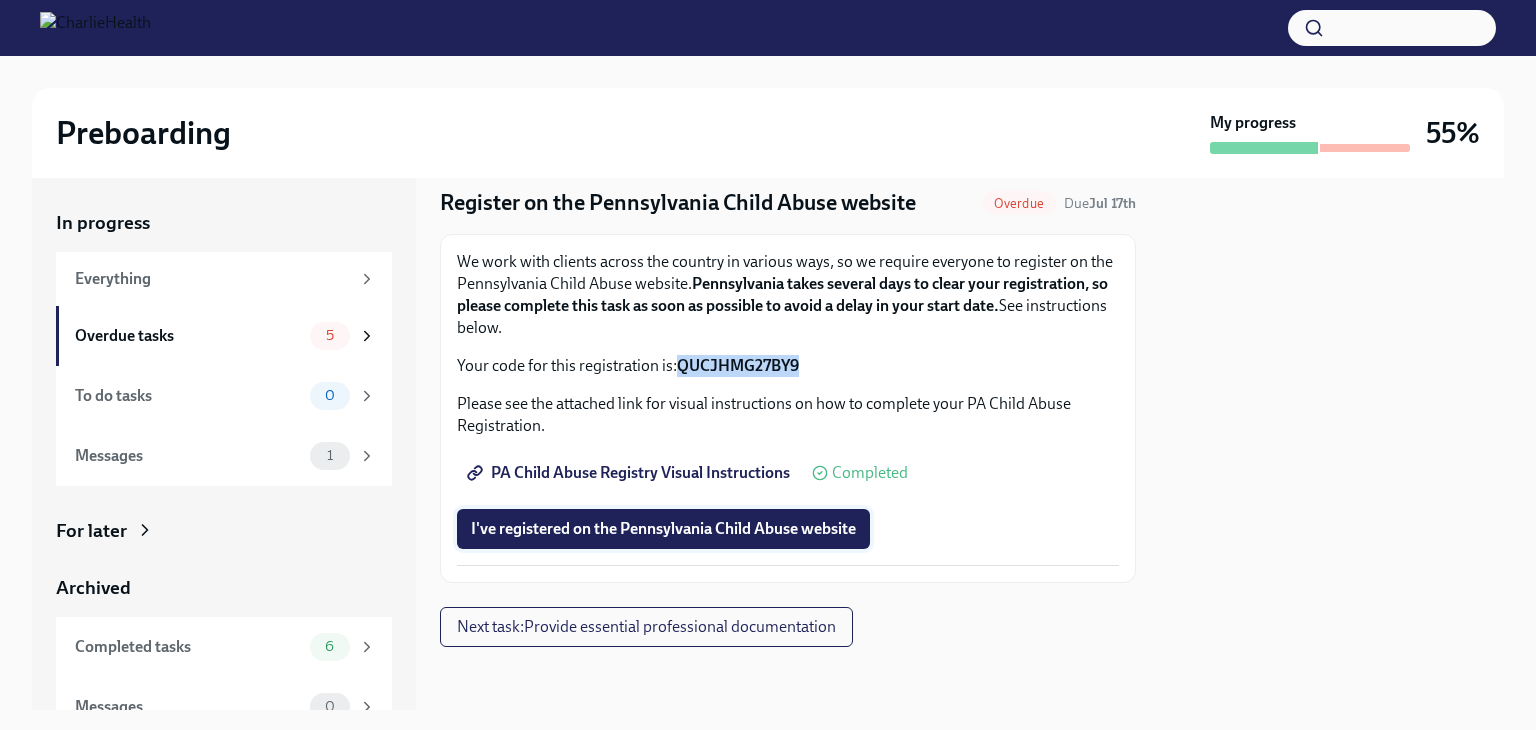 click on "I've registered on the Pennsylvania Child Abuse website" at bounding box center [663, 529] 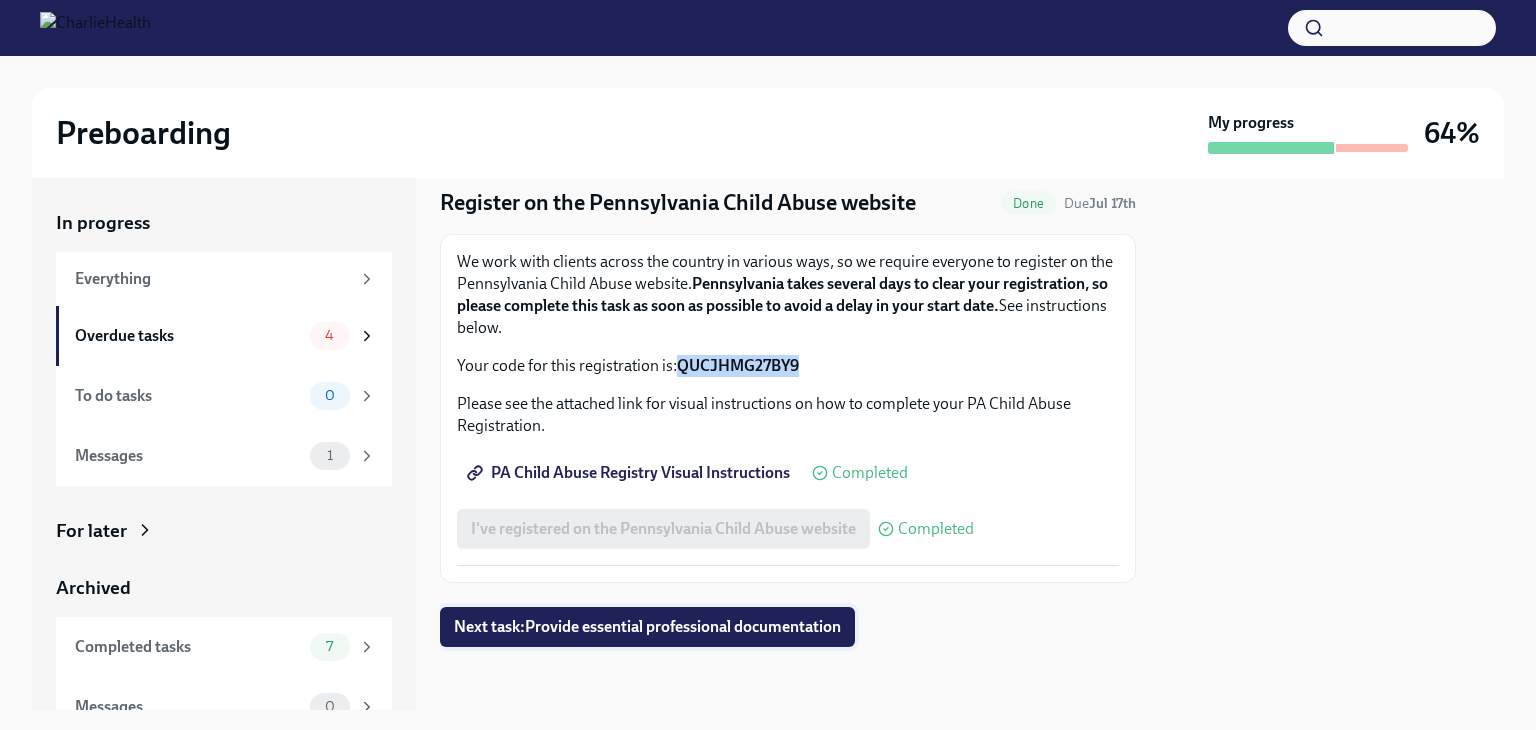 click on "Next task :  Provide essential professional documentation" at bounding box center [647, 627] 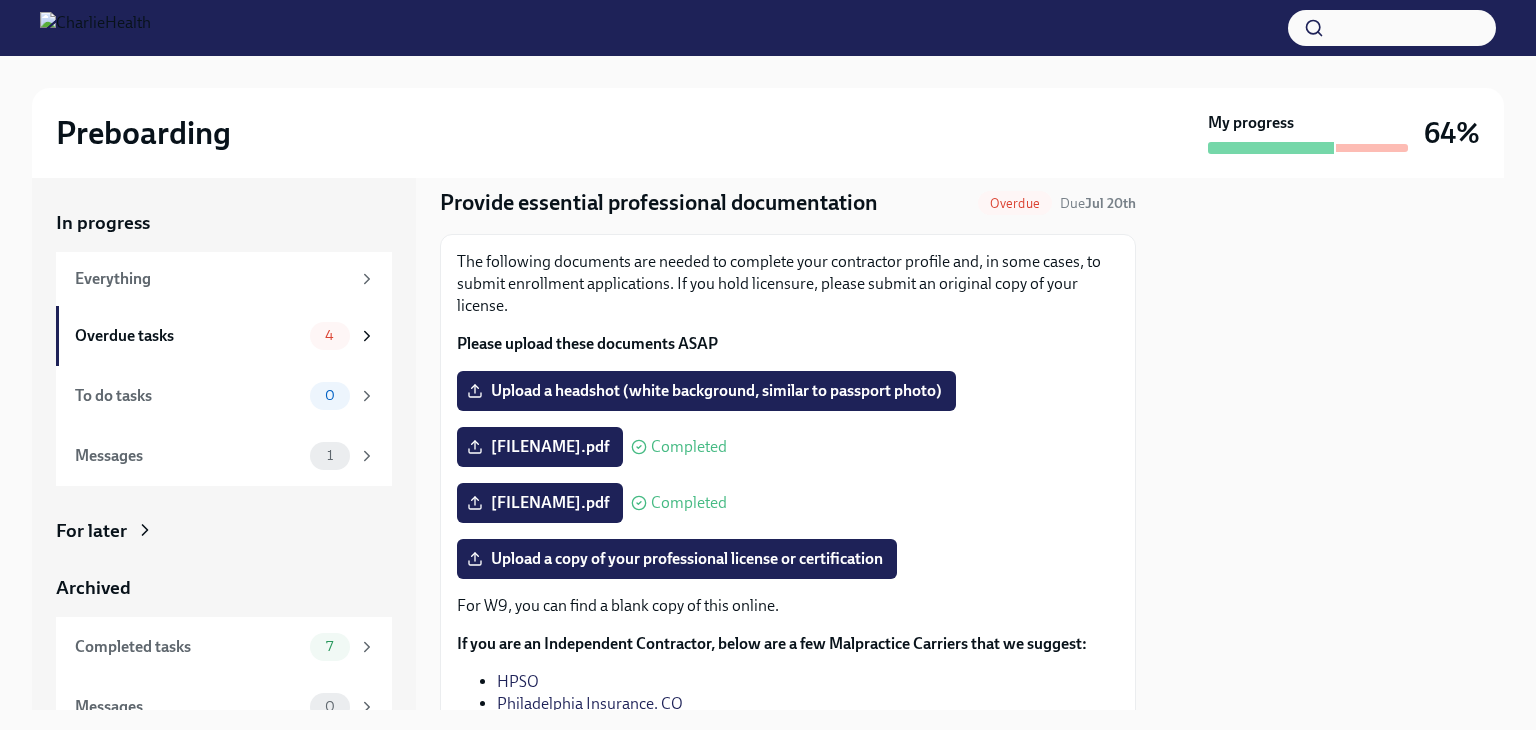scroll, scrollTop: 0, scrollLeft: 0, axis: both 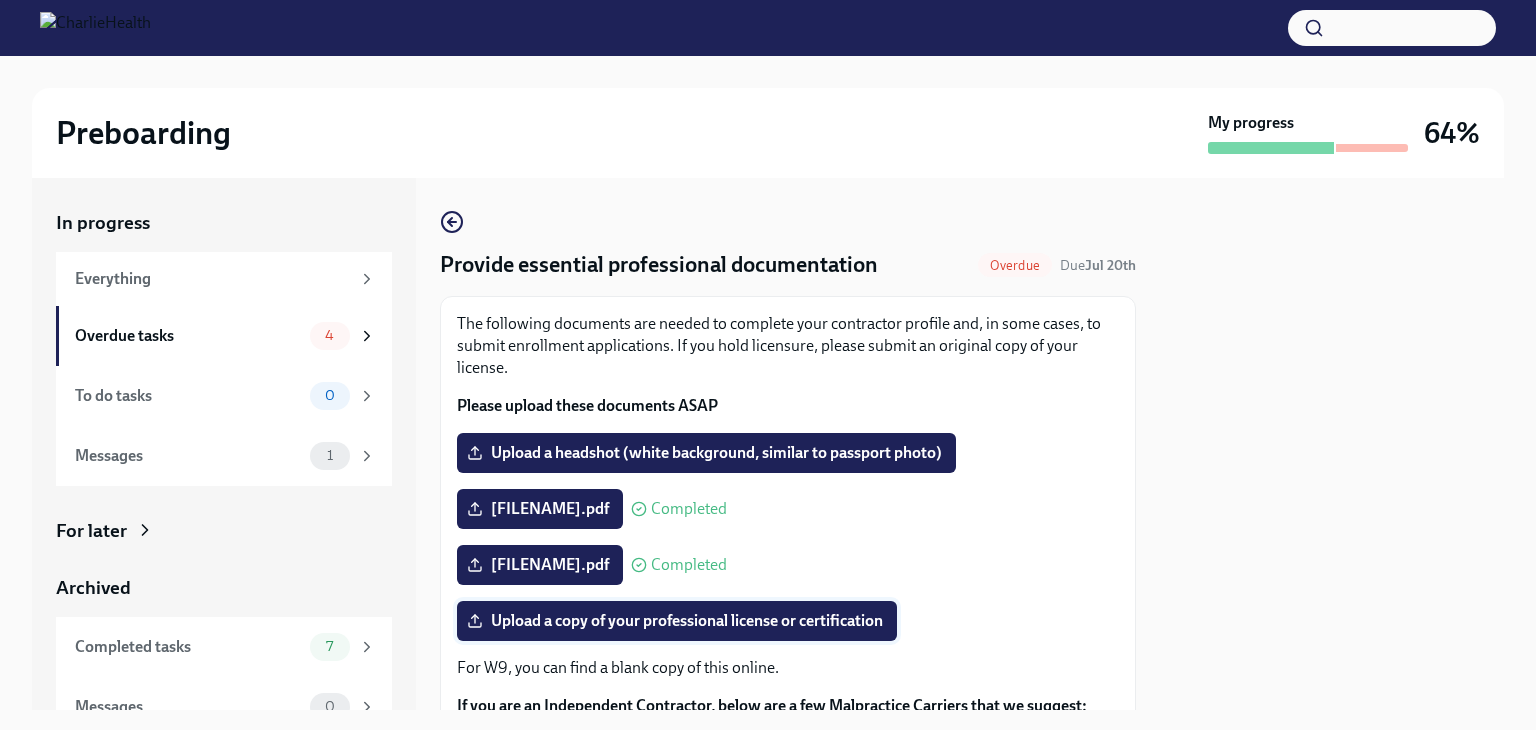 click on "Upload a copy of your professional license or certification" at bounding box center [677, 621] 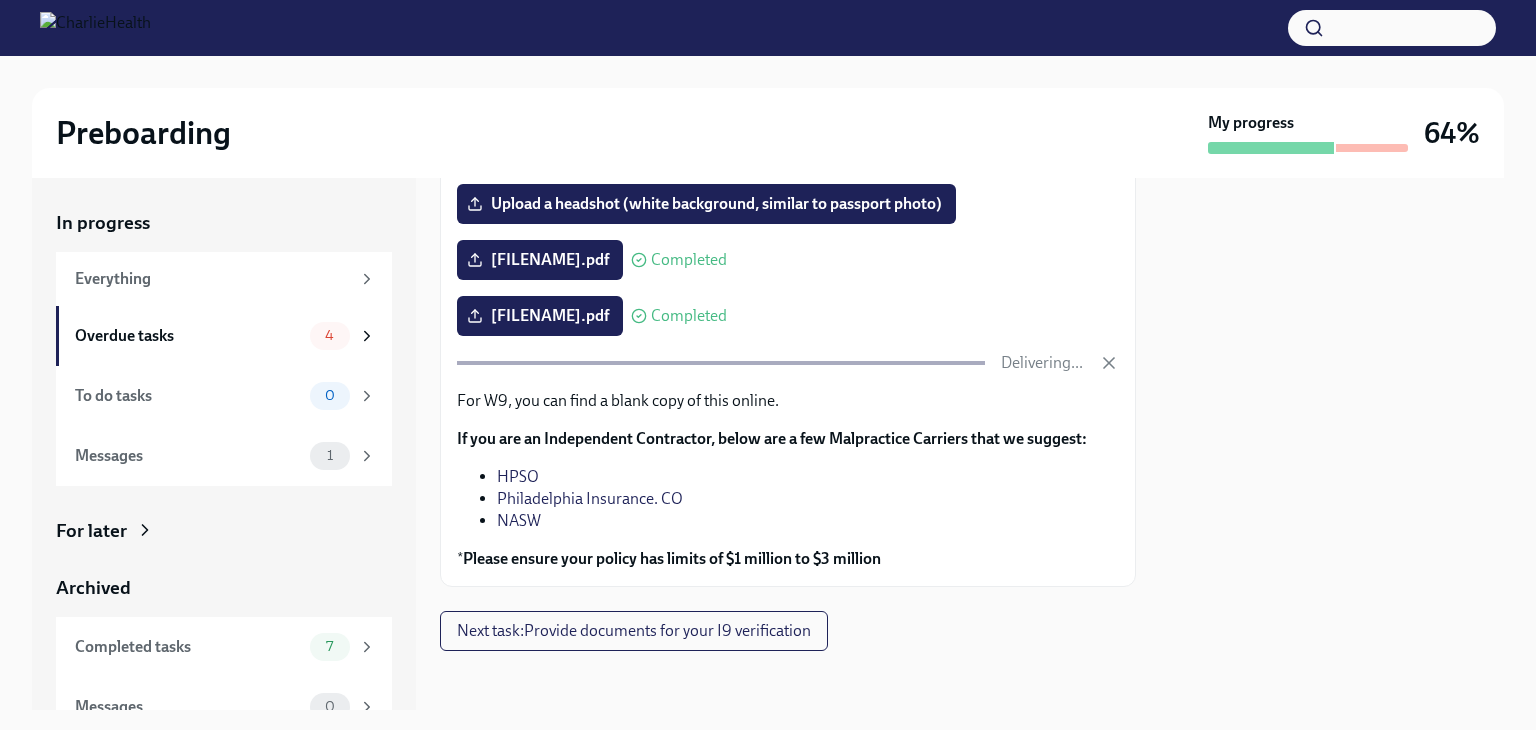 scroll, scrollTop: 253, scrollLeft: 0, axis: vertical 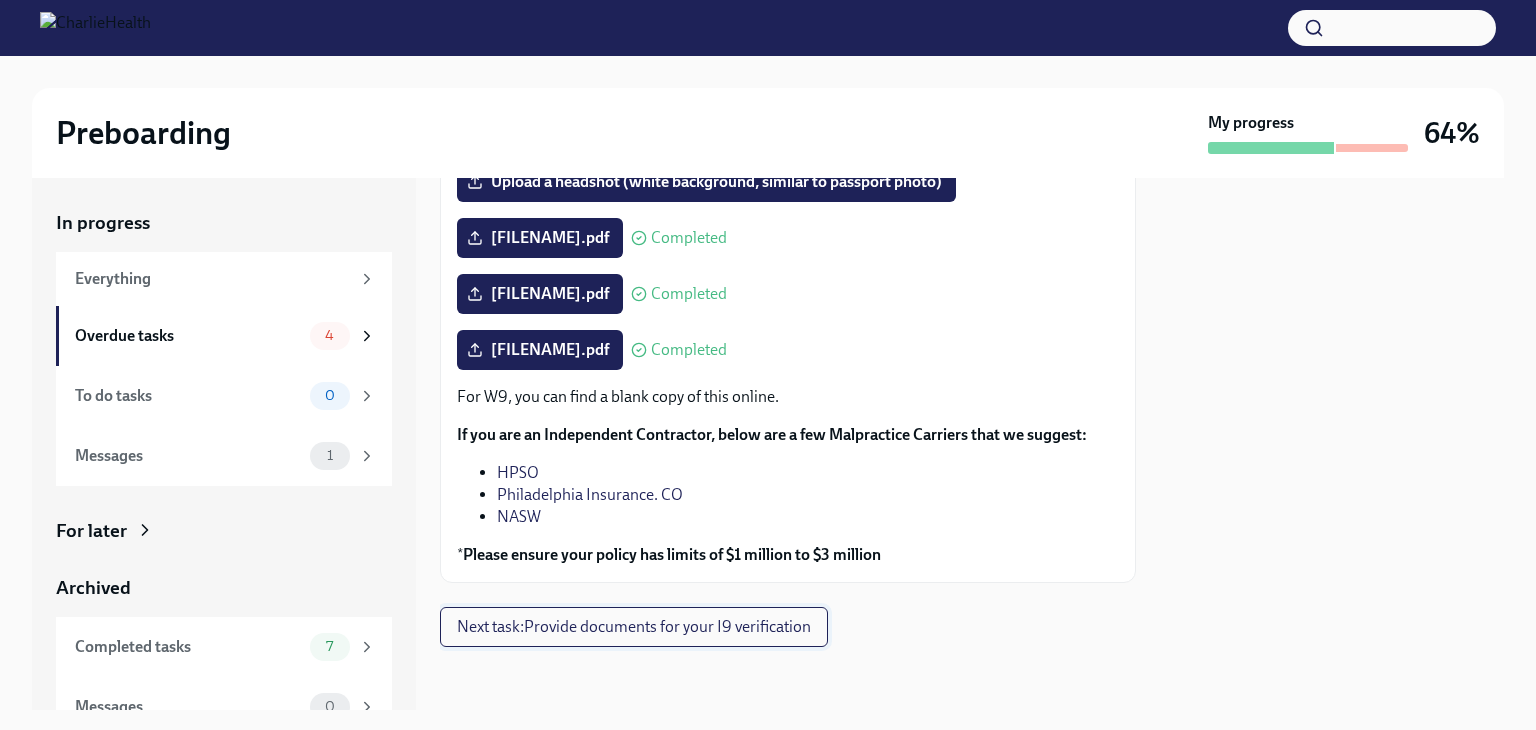 click on "Next task :  Provide documents for your I9 verification" at bounding box center (634, 627) 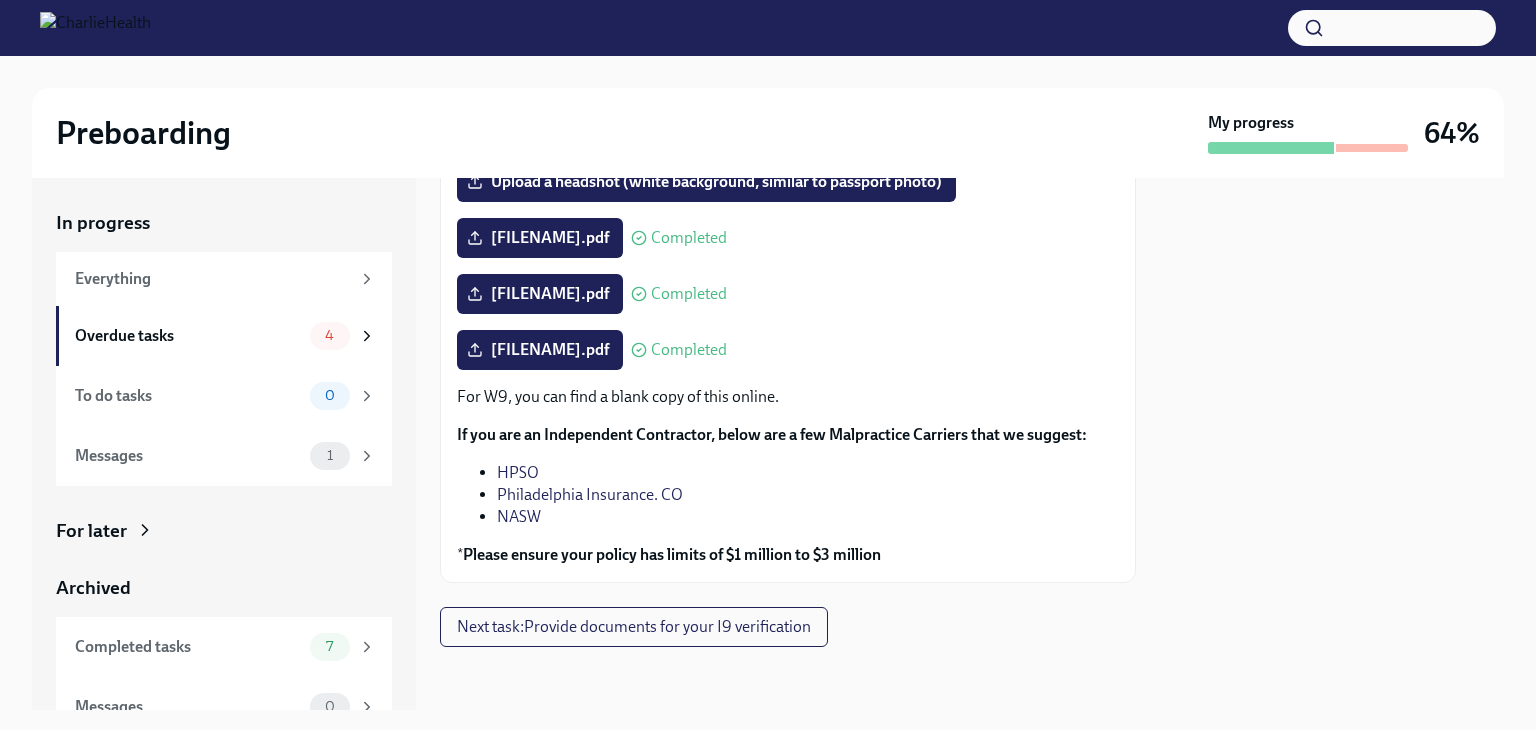 scroll, scrollTop: 0, scrollLeft: 0, axis: both 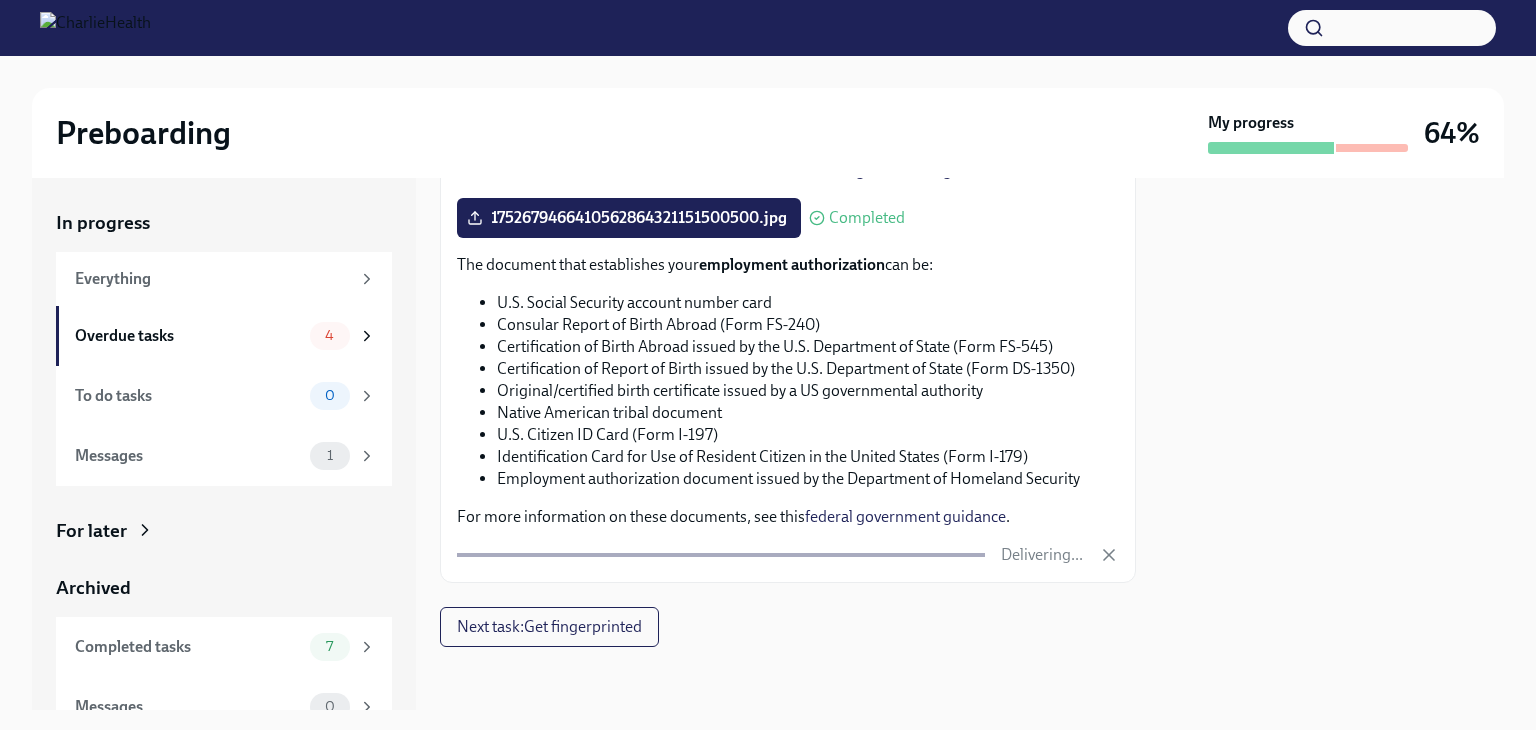 click on "Provide documents for your I9 verification Overdue Due  Jul 18th You have a choice of which documents you provide for your I9. Option 1 One document that establishes both identity and employment authorization This can be a scanned copy of:
US passport or US passport card
Permanent Resident Card or Alien Registration Receipt Card (Form I-551)
Foreign passport containing Form I-551 stamp/printed notation
Employment Authorization Document Card (Form I-766)
Foreign passport with Form I-94 / I-94A, and an endorsement to work
For more information on these documents, see this  federal government guidance . I will upload the following document: ​ ​ Submit Upload one of these document types Option 2 One document that establishes identity, and a second document that establishes employment authorization Your  identity-establishing  document can be:
a driving licence from the US or Canada
ID card issued by federal, state or local government agencies or entities
school ID card with a photo" at bounding box center [788, -85] 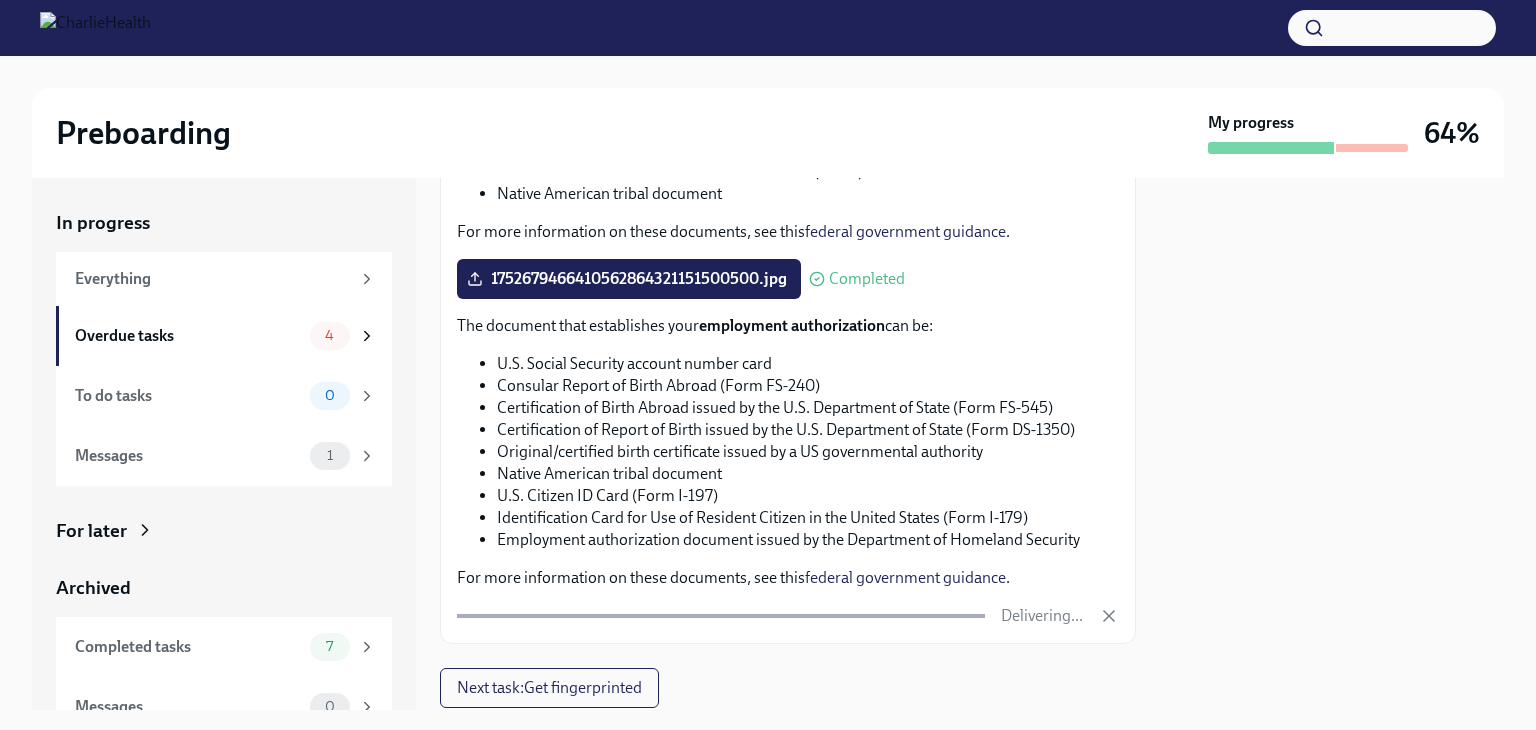 scroll, scrollTop: 1026, scrollLeft: 0, axis: vertical 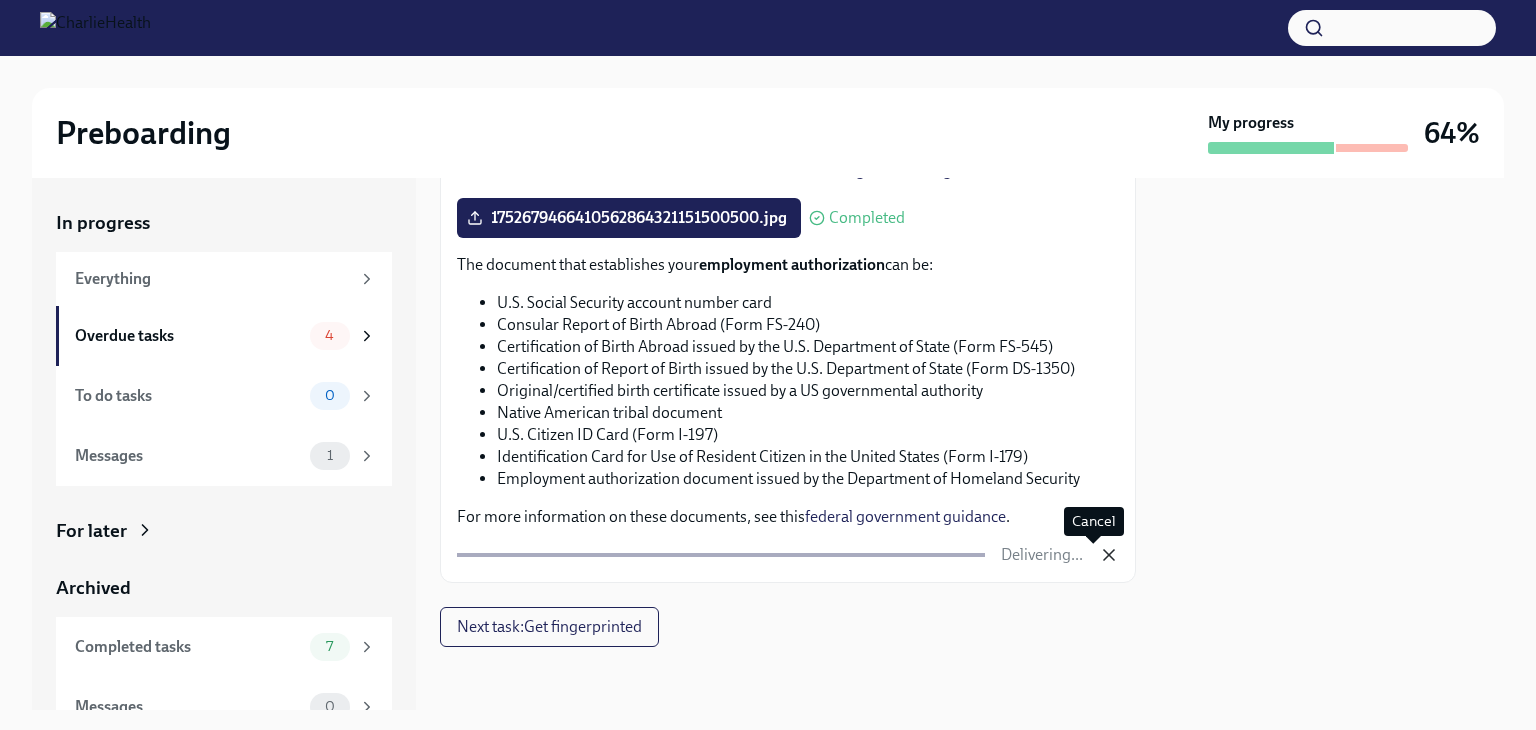 click 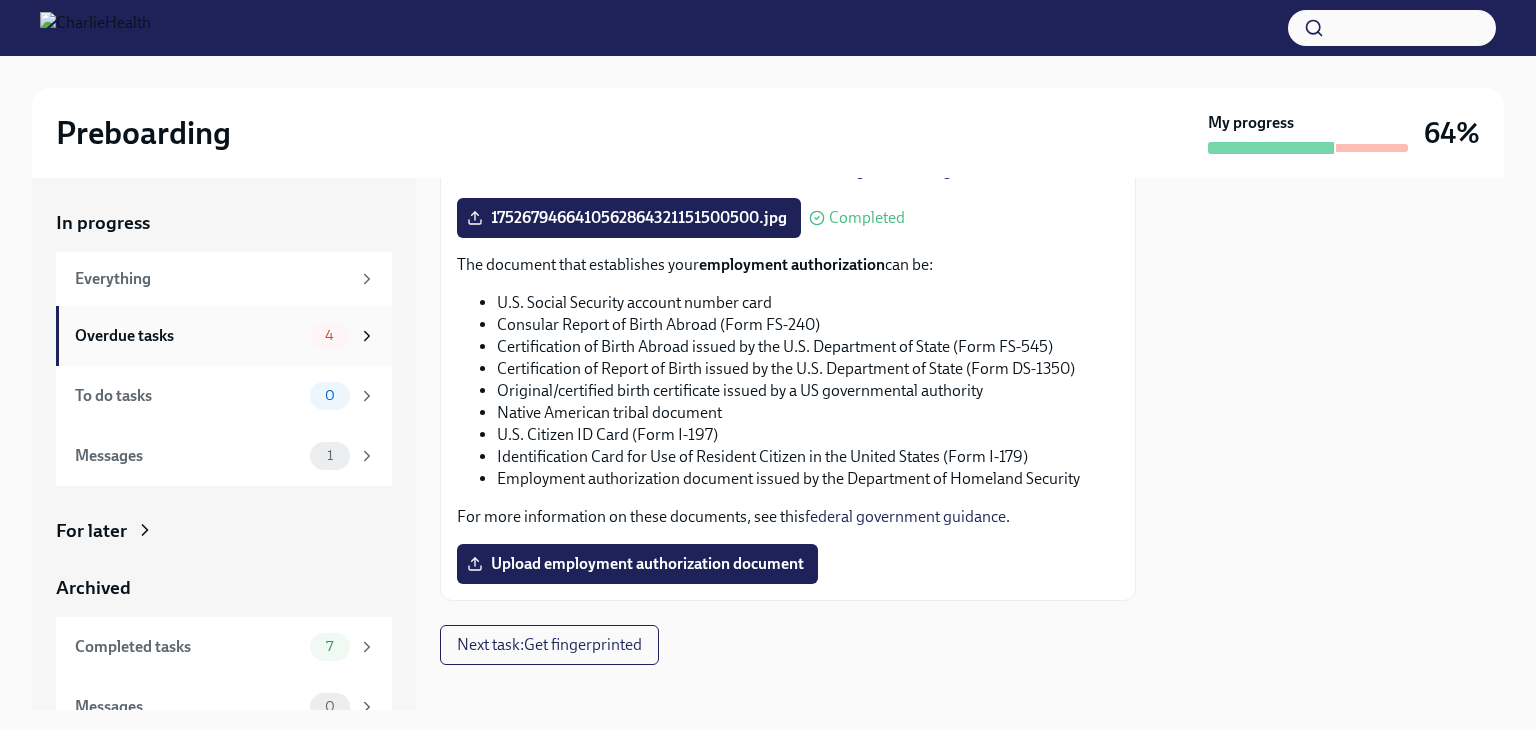 click on "4" at bounding box center (330, 336) 